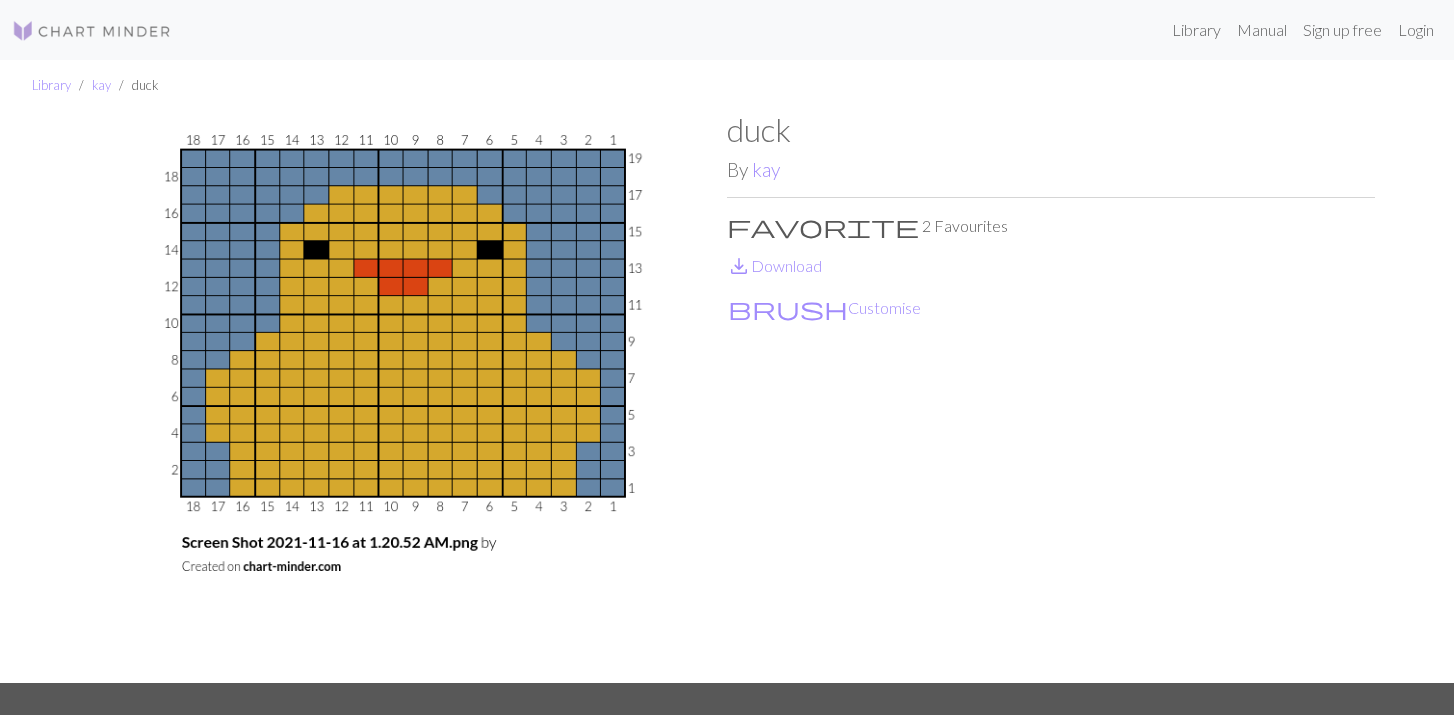 scroll, scrollTop: 0, scrollLeft: 0, axis: both 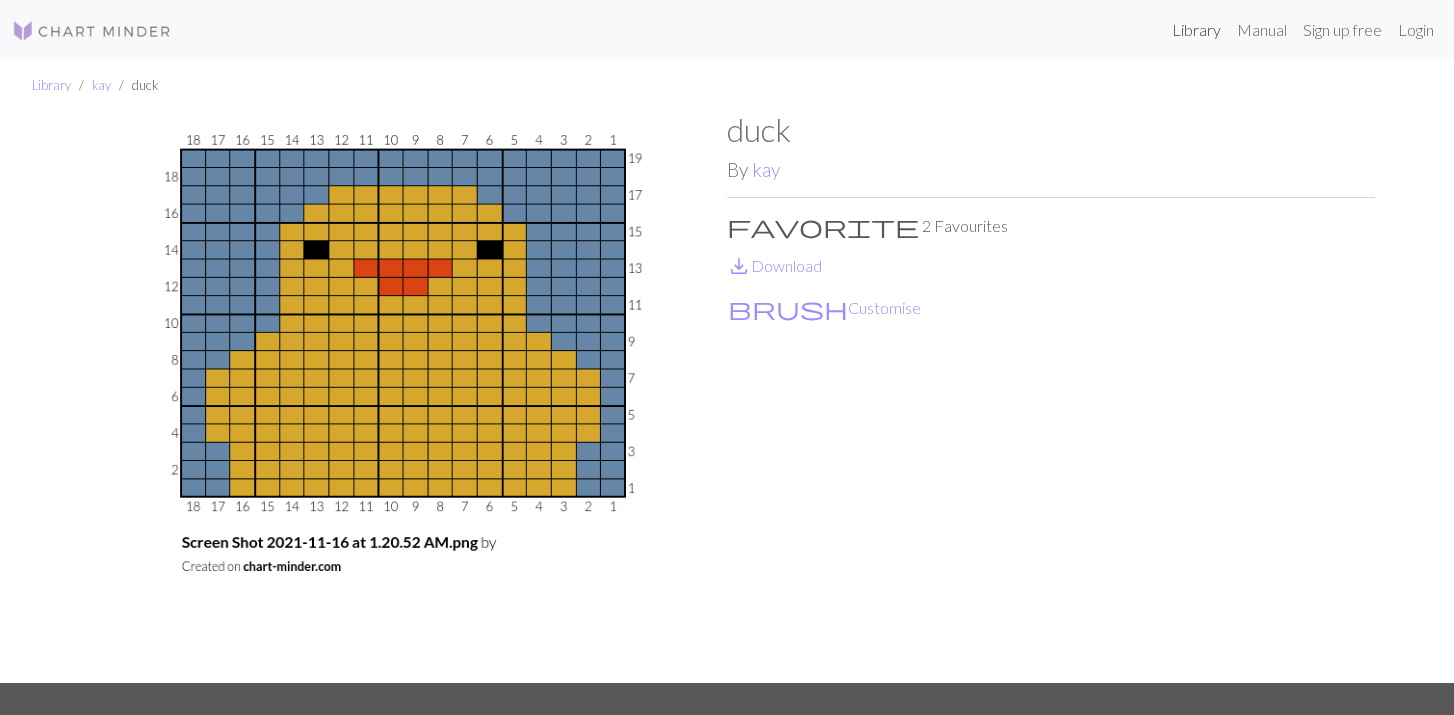 click on "Library" at bounding box center [1196, 30] 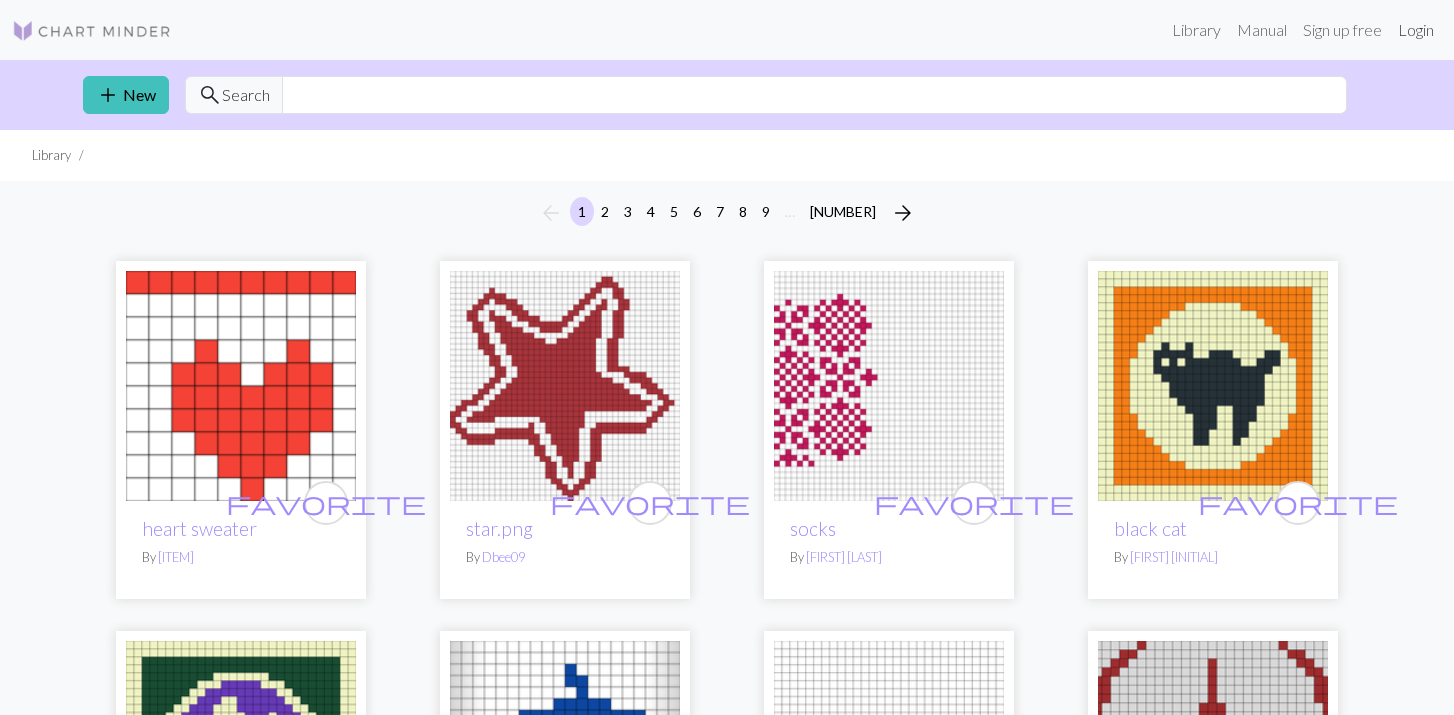click on "Login" at bounding box center [1416, 30] 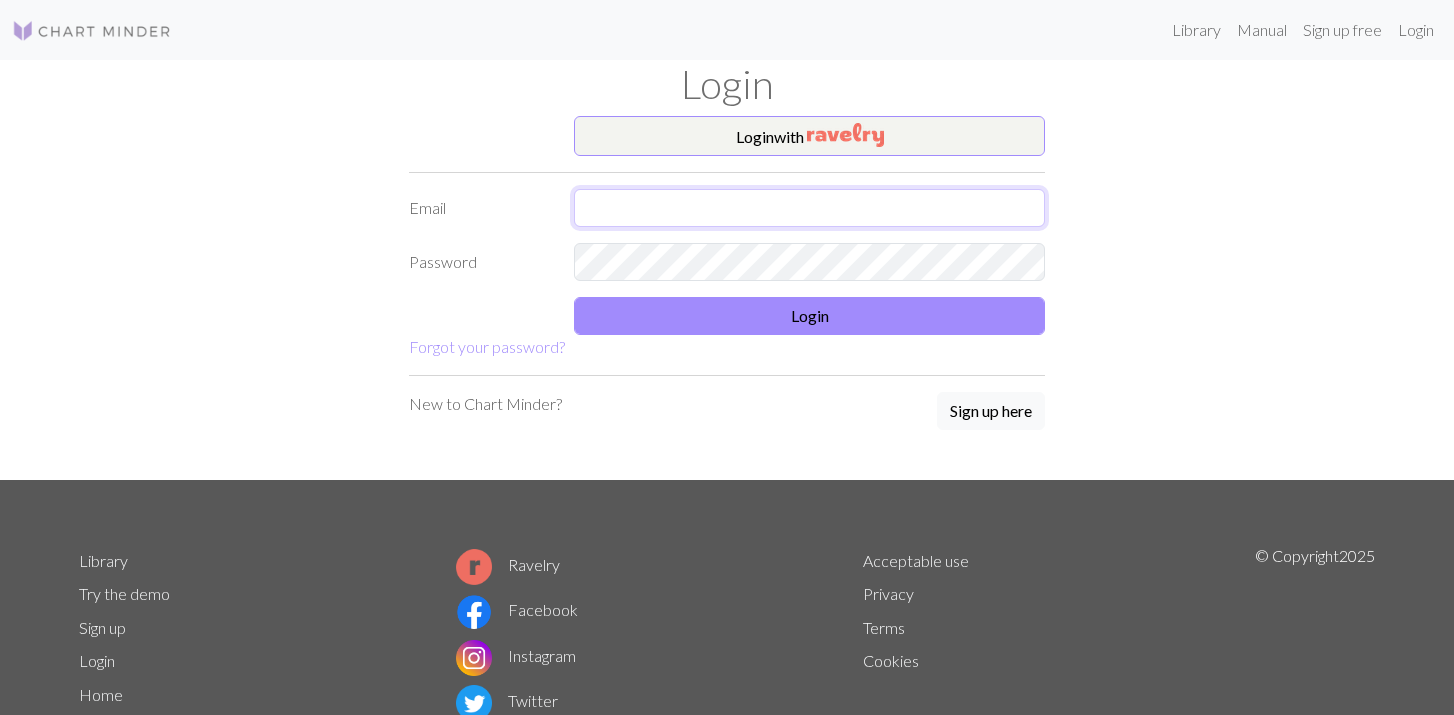 type on "[EMAIL]" 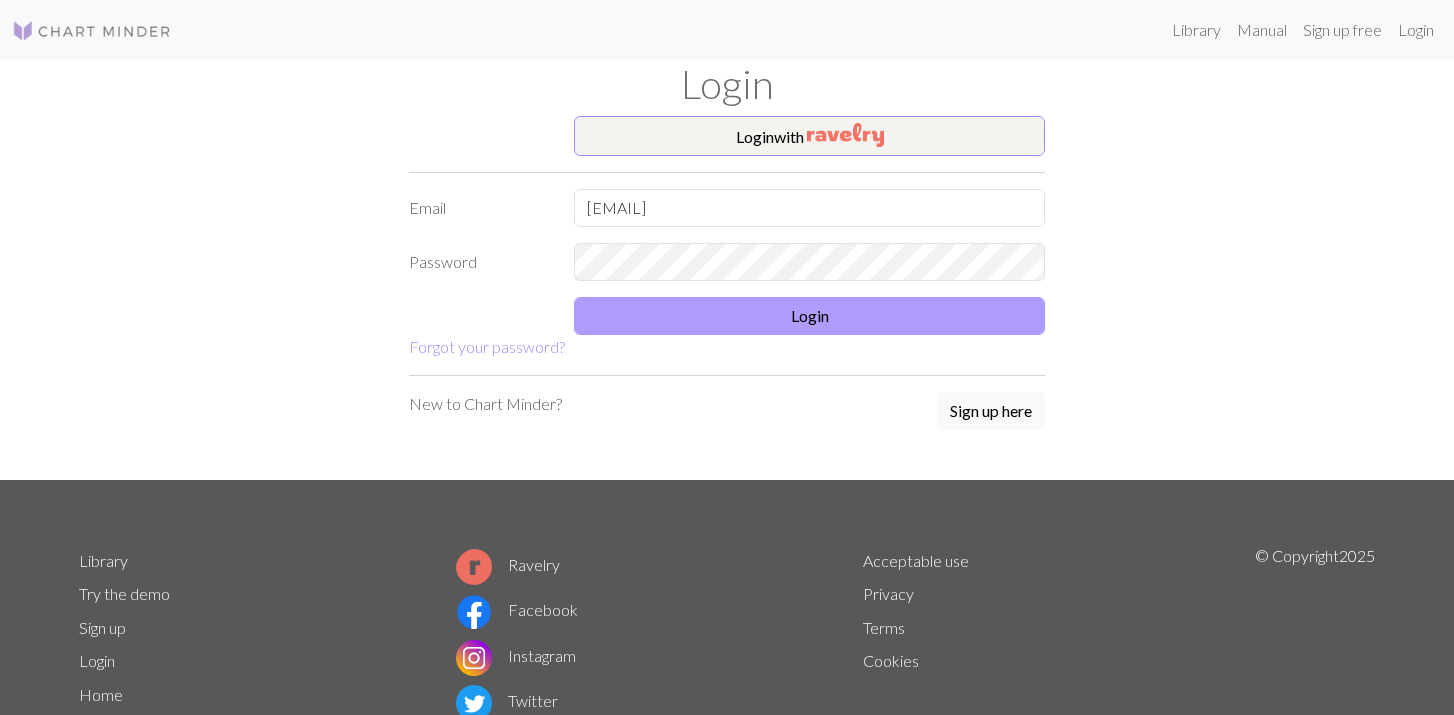 click on "Login" at bounding box center (809, 316) 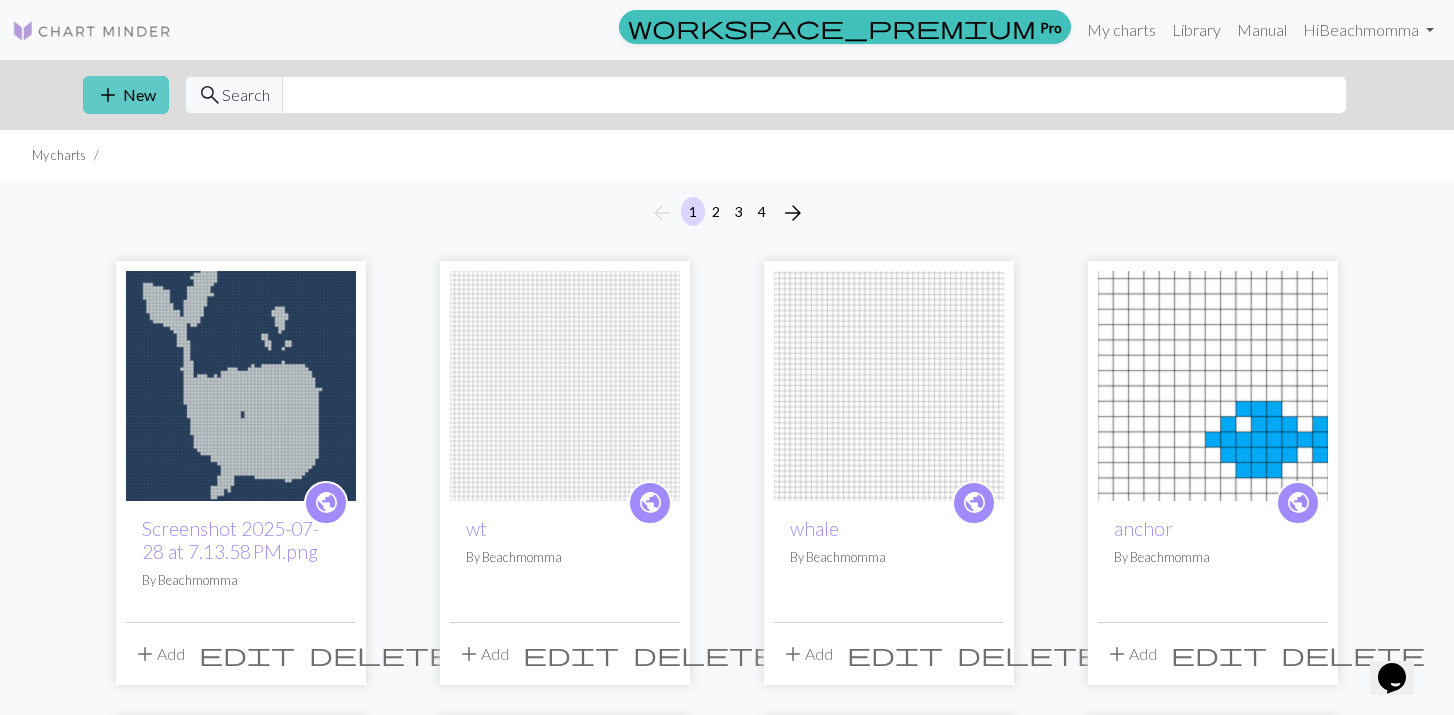 click on "add   New" at bounding box center (126, 95) 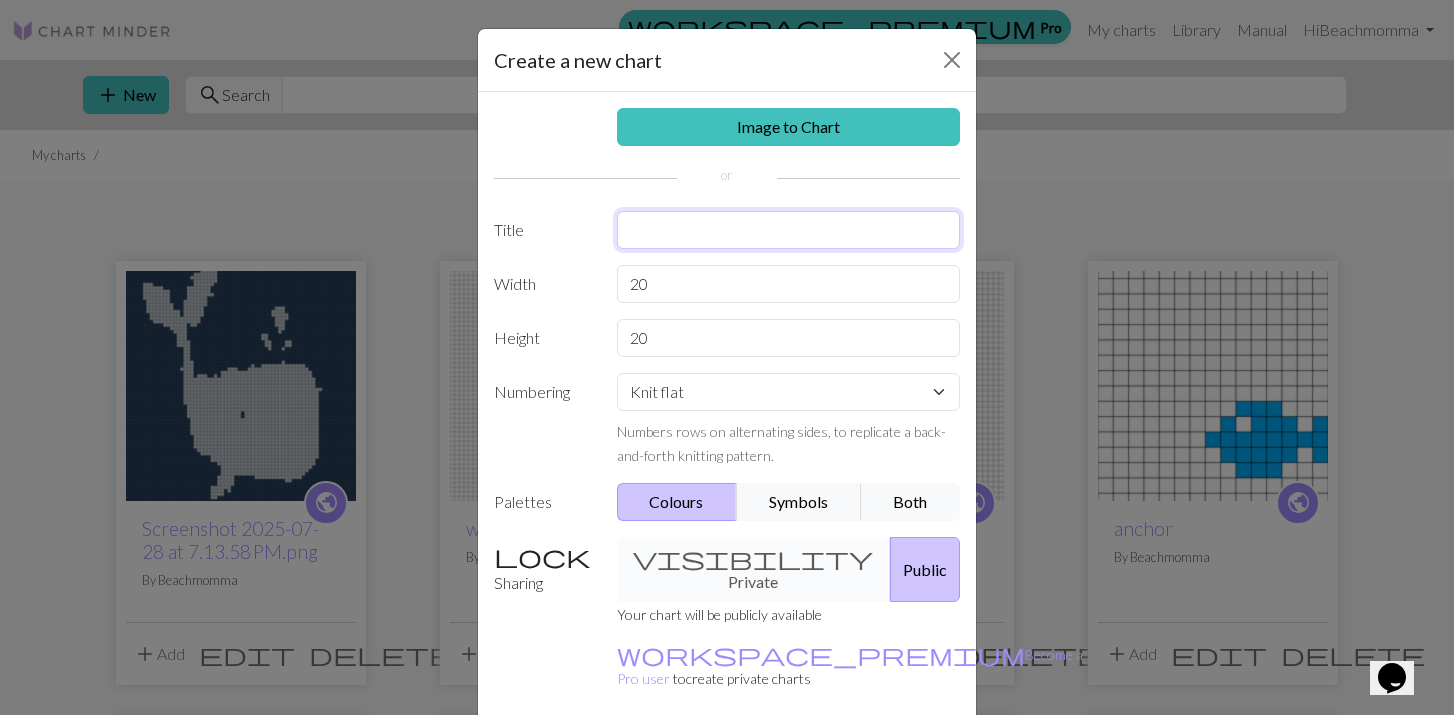 click at bounding box center [789, 230] 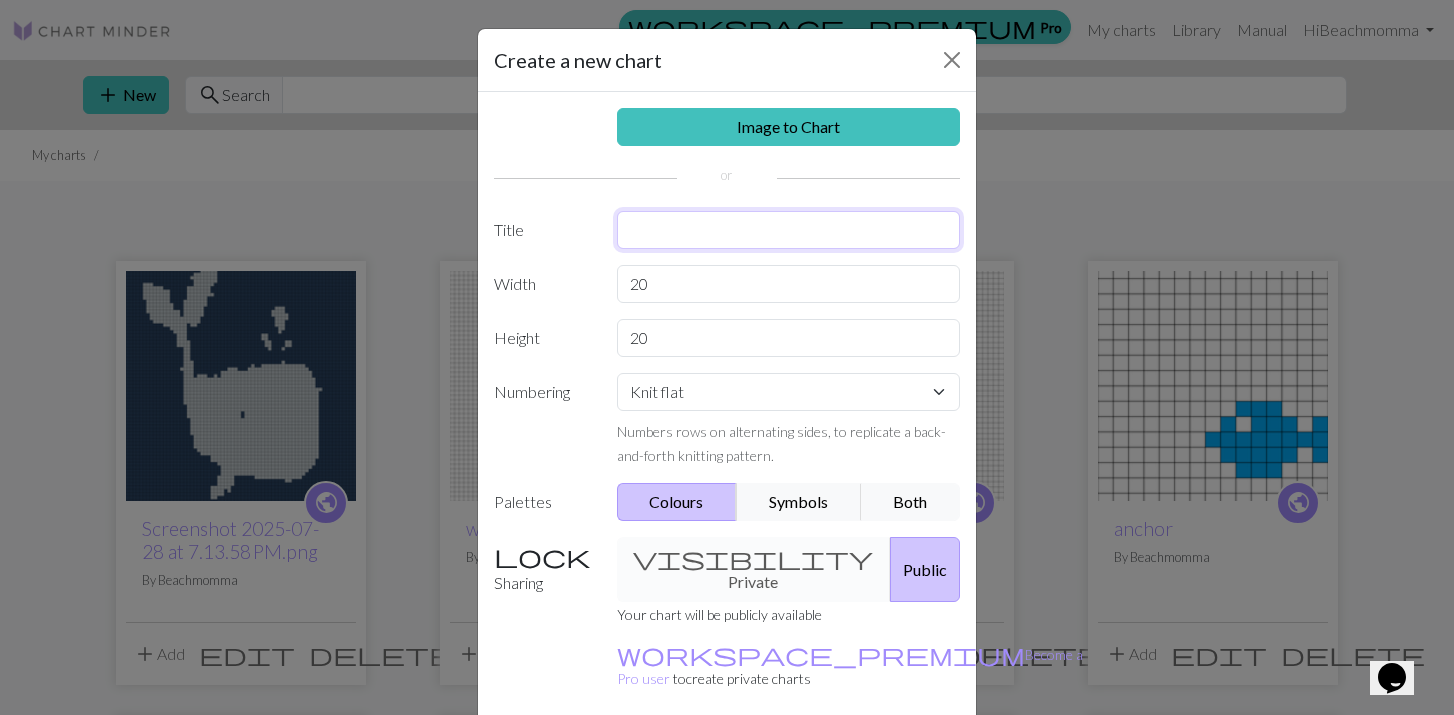 type on "j" 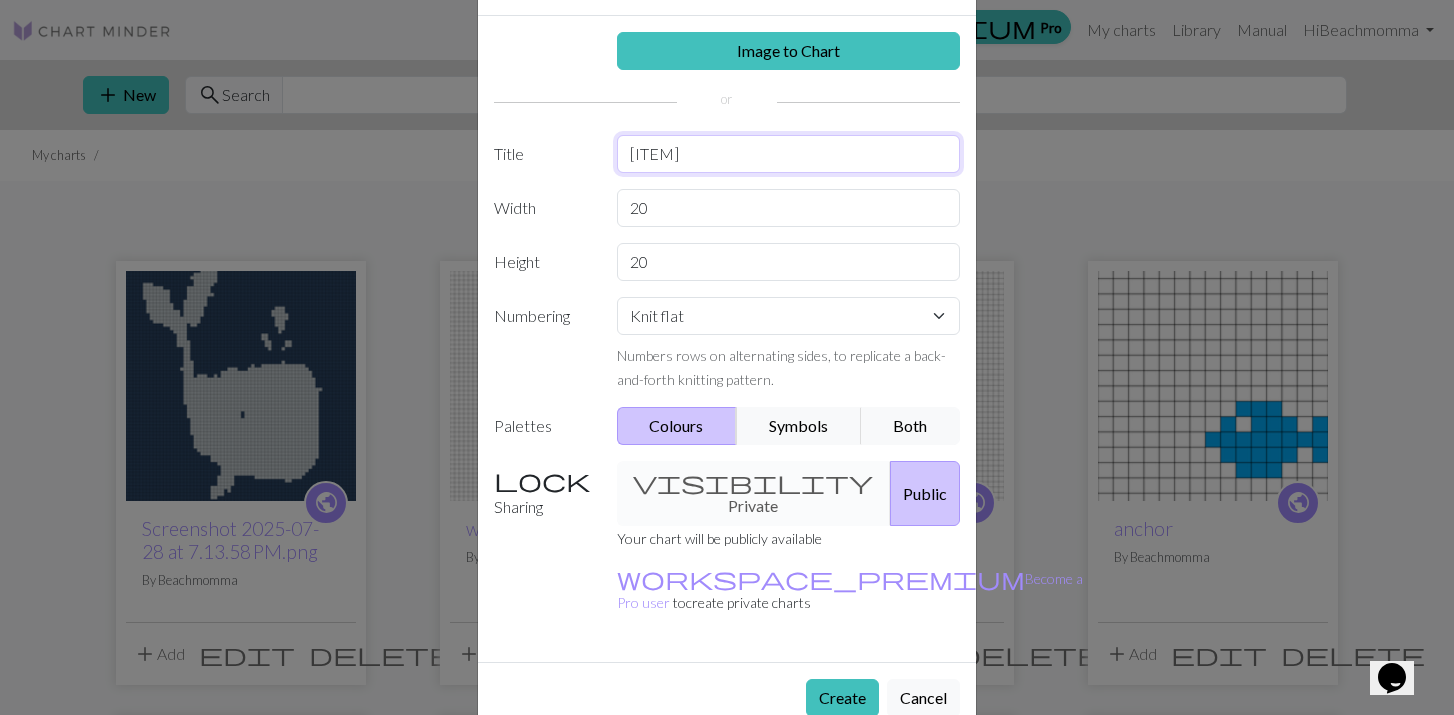scroll, scrollTop: 75, scrollLeft: 0, axis: vertical 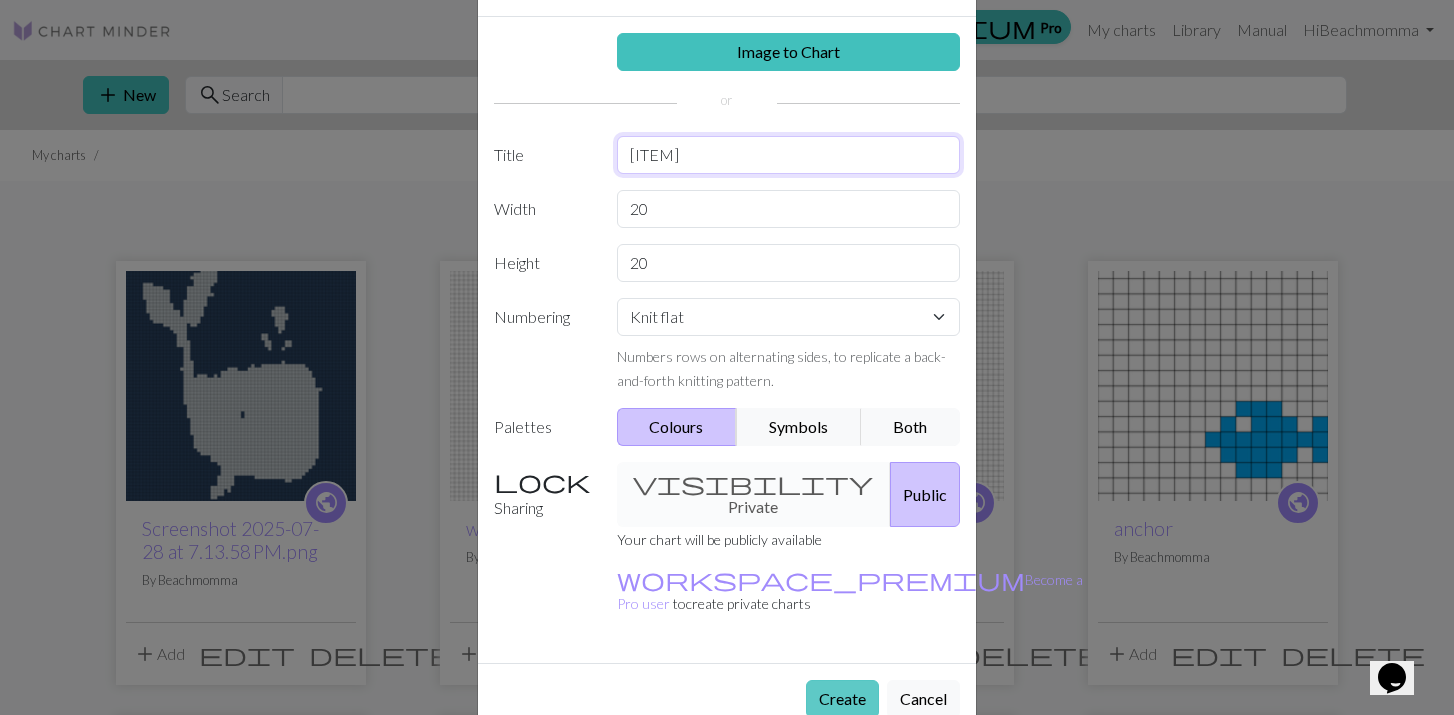 type on "[ITEM]" 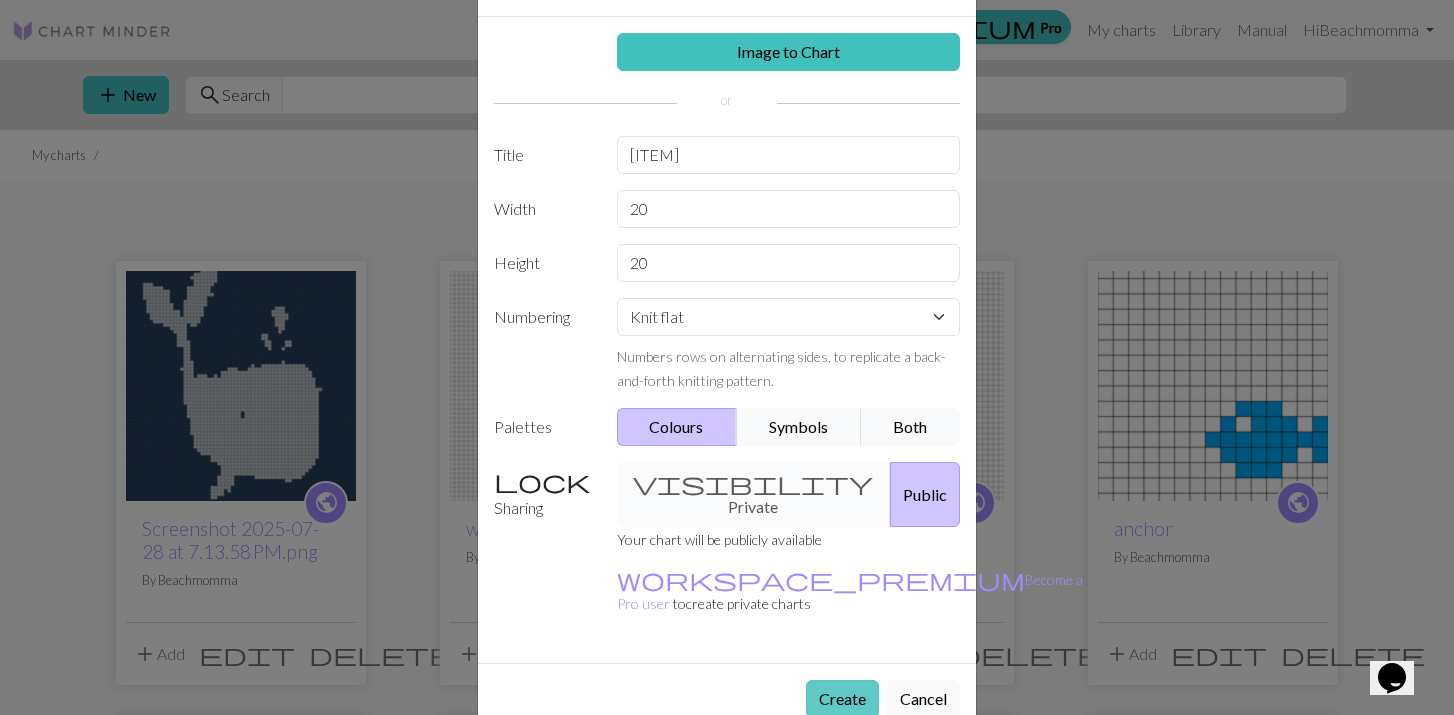 click on "Create" at bounding box center [842, 699] 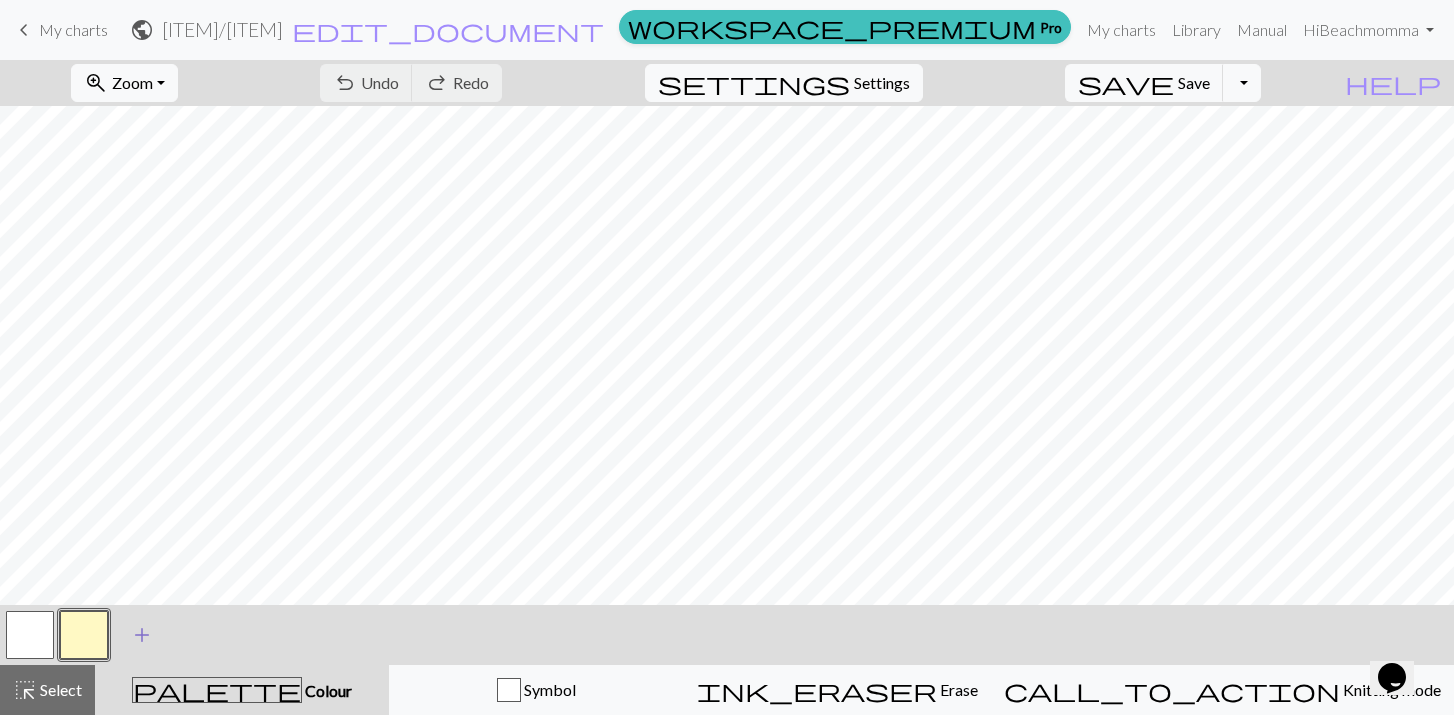 click on "add" at bounding box center (142, 635) 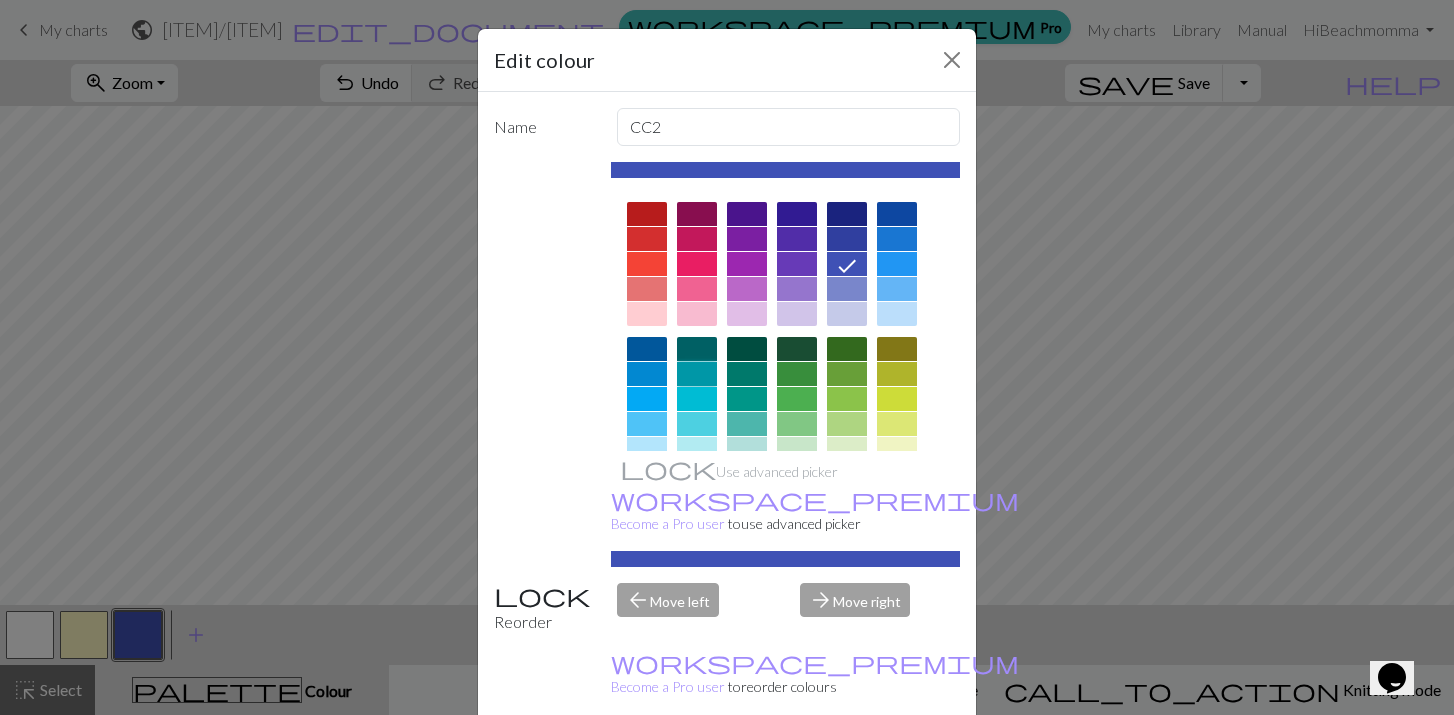click at bounding box center (697, 374) 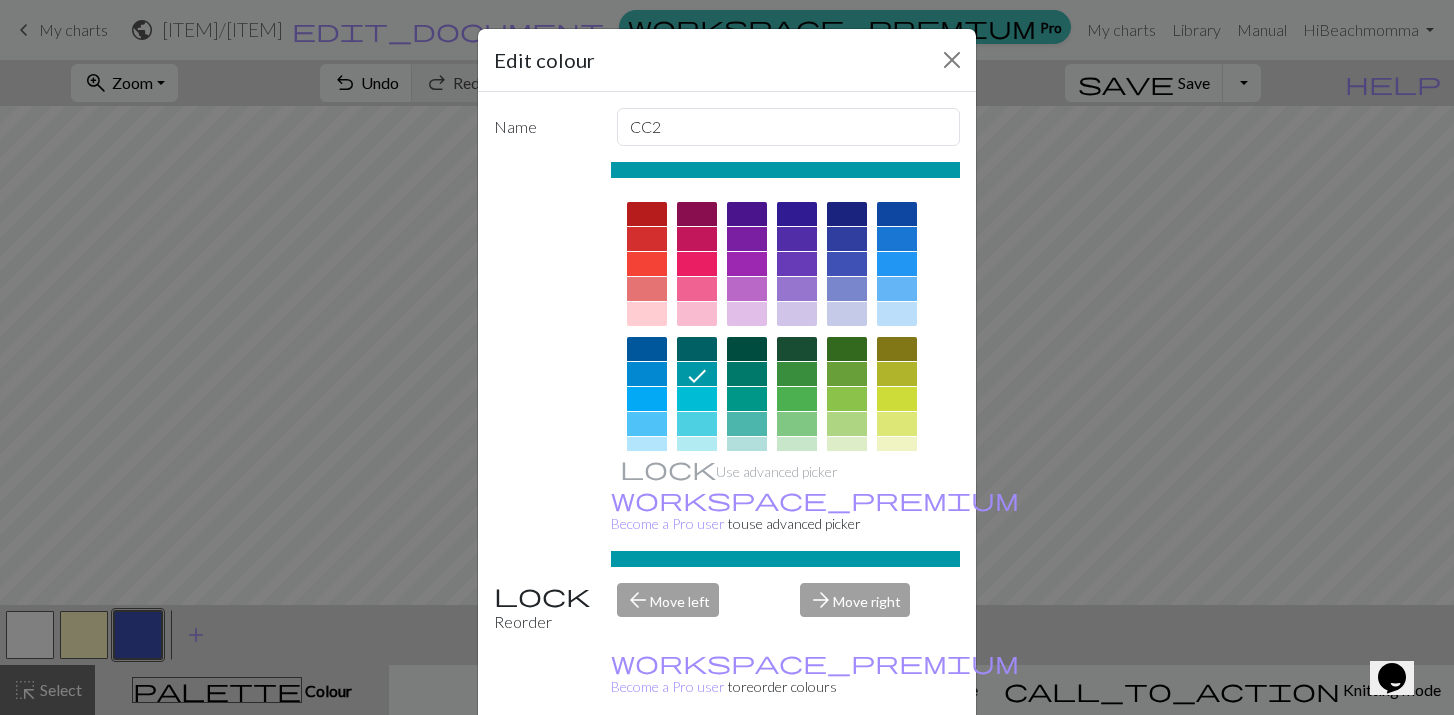 click on "Done" at bounding box center (847, 766) 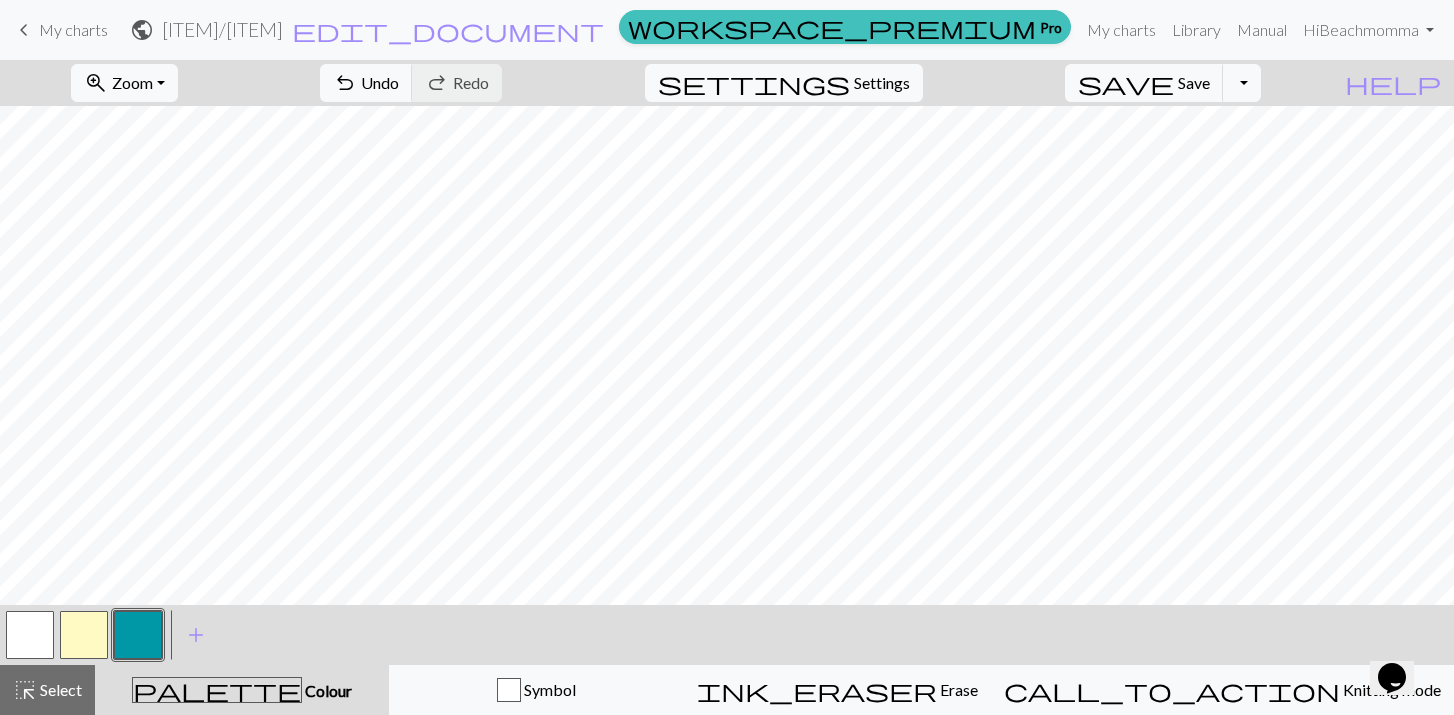 click at bounding box center [138, 635] 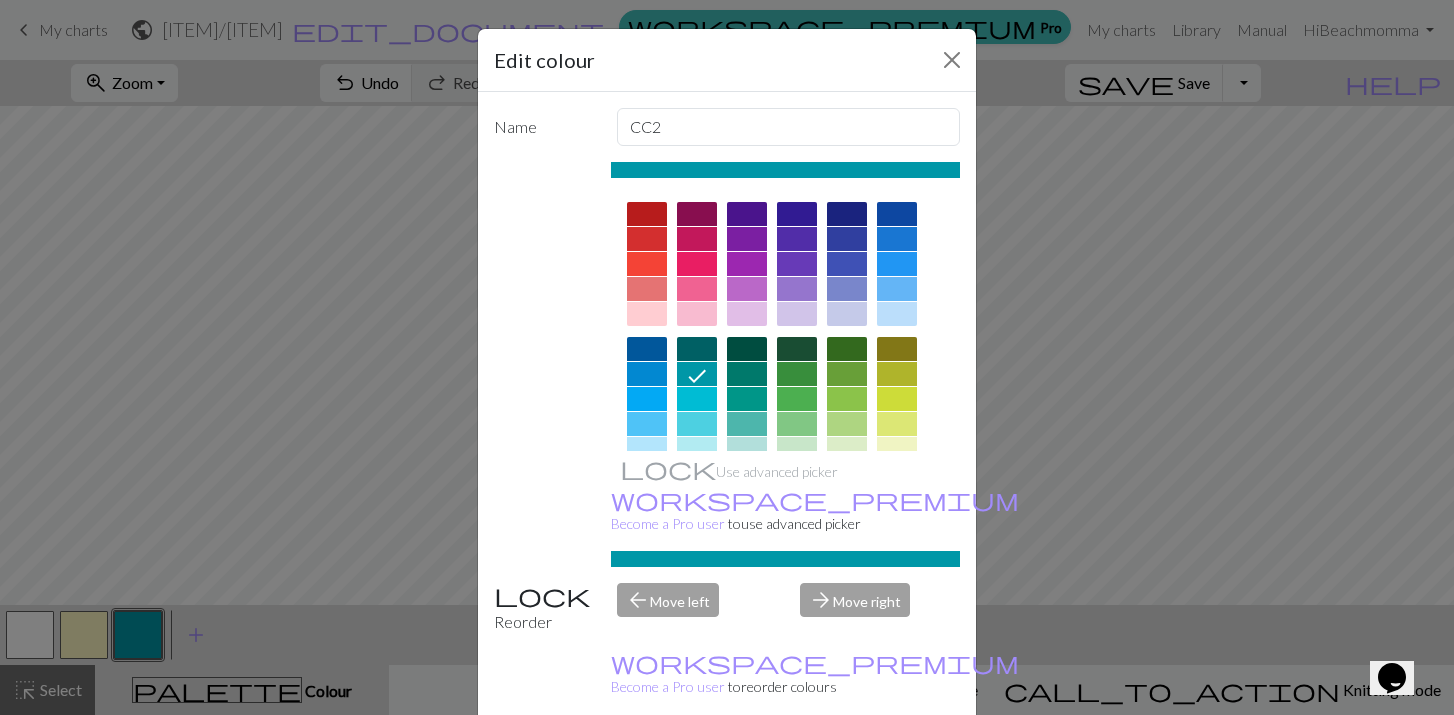 click on "Edit colour Name CC2 Use advanced picker workspace_premium Become a Pro user   to  use advanced picker Reorder arrow_back Move left arrow_forward Move right workspace_premium Become a Pro user   to  reorder colours Delete Done Cancel" at bounding box center (727, 357) 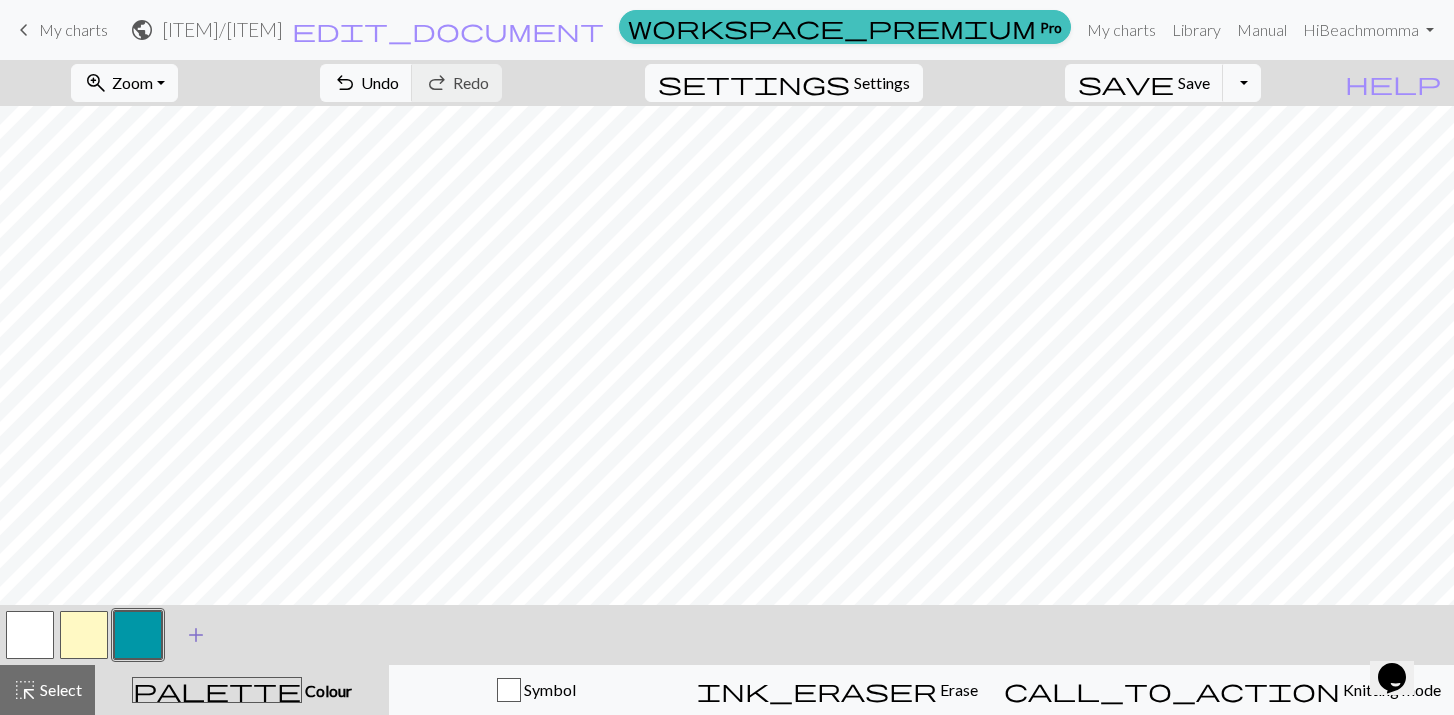 click on "add" at bounding box center (196, 635) 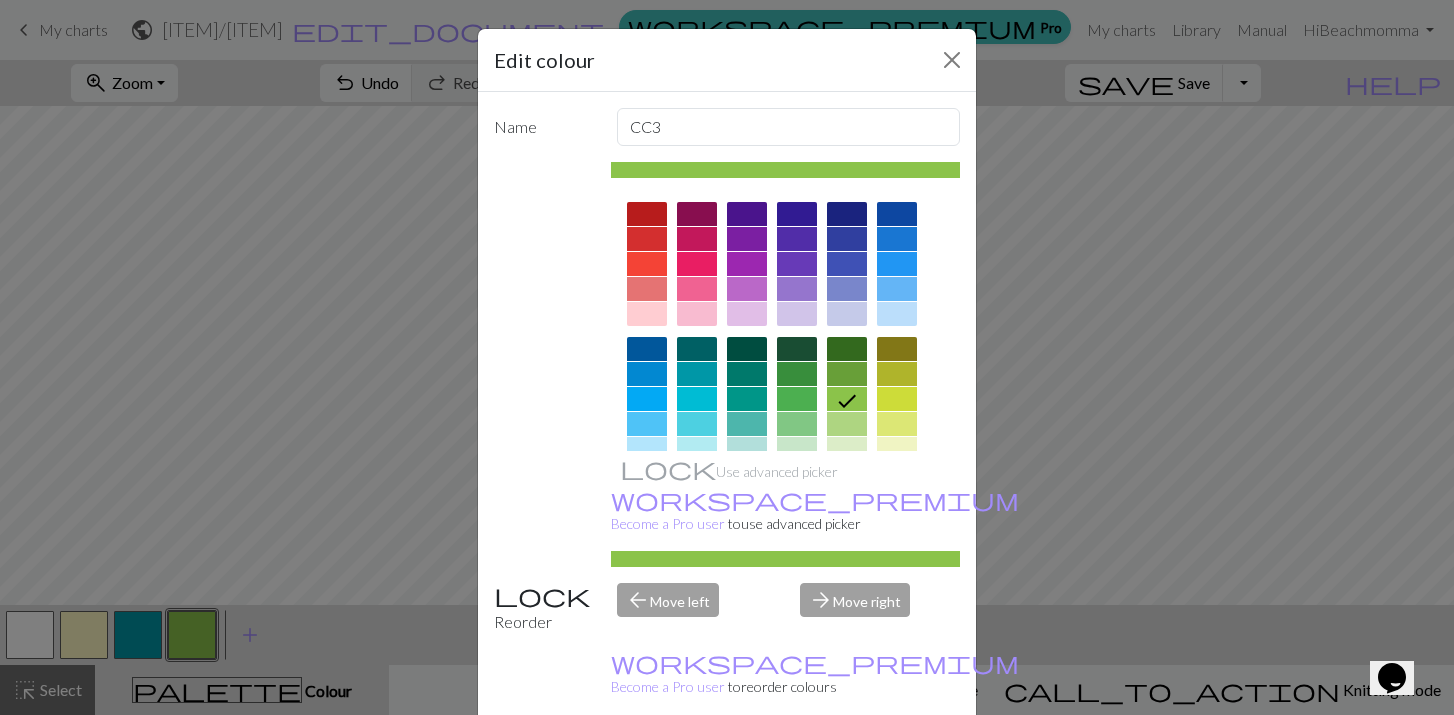 click on "Done" at bounding box center [847, 766] 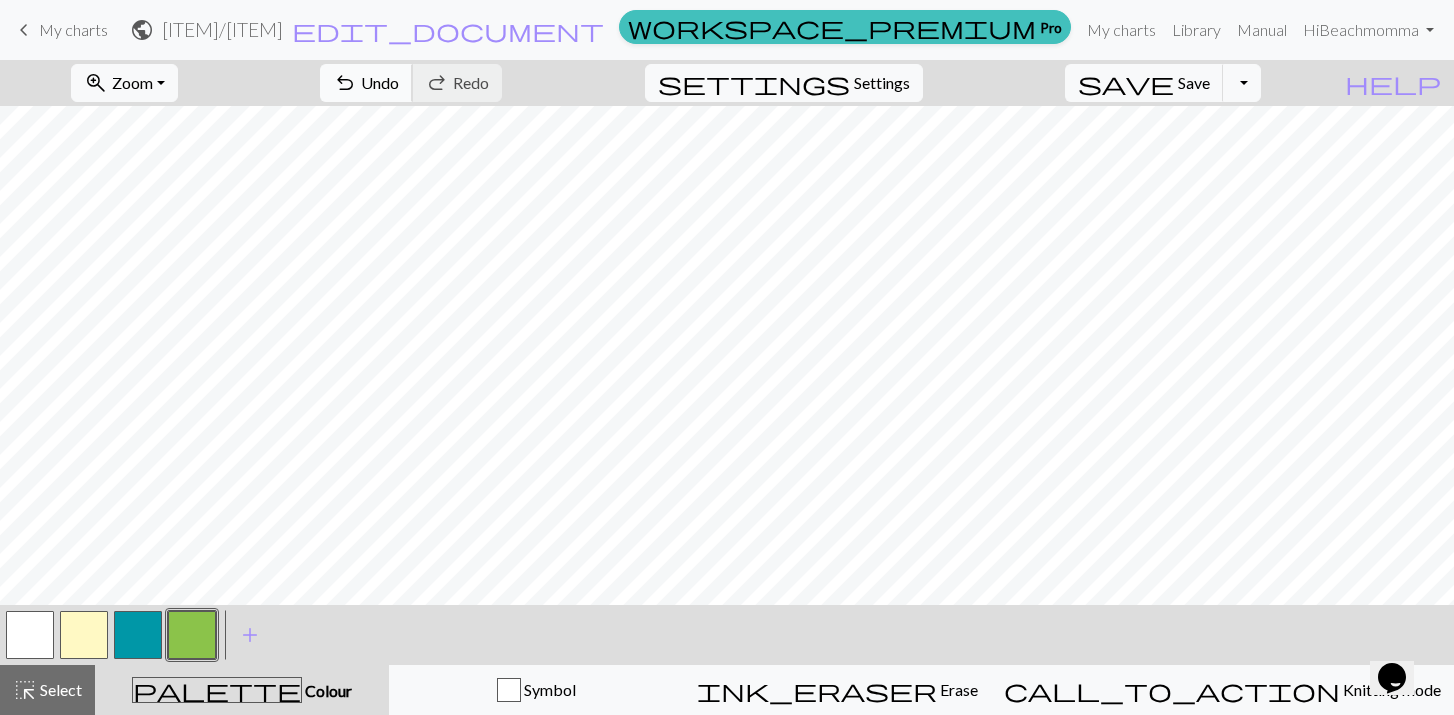click on "Undo" at bounding box center (380, 82) 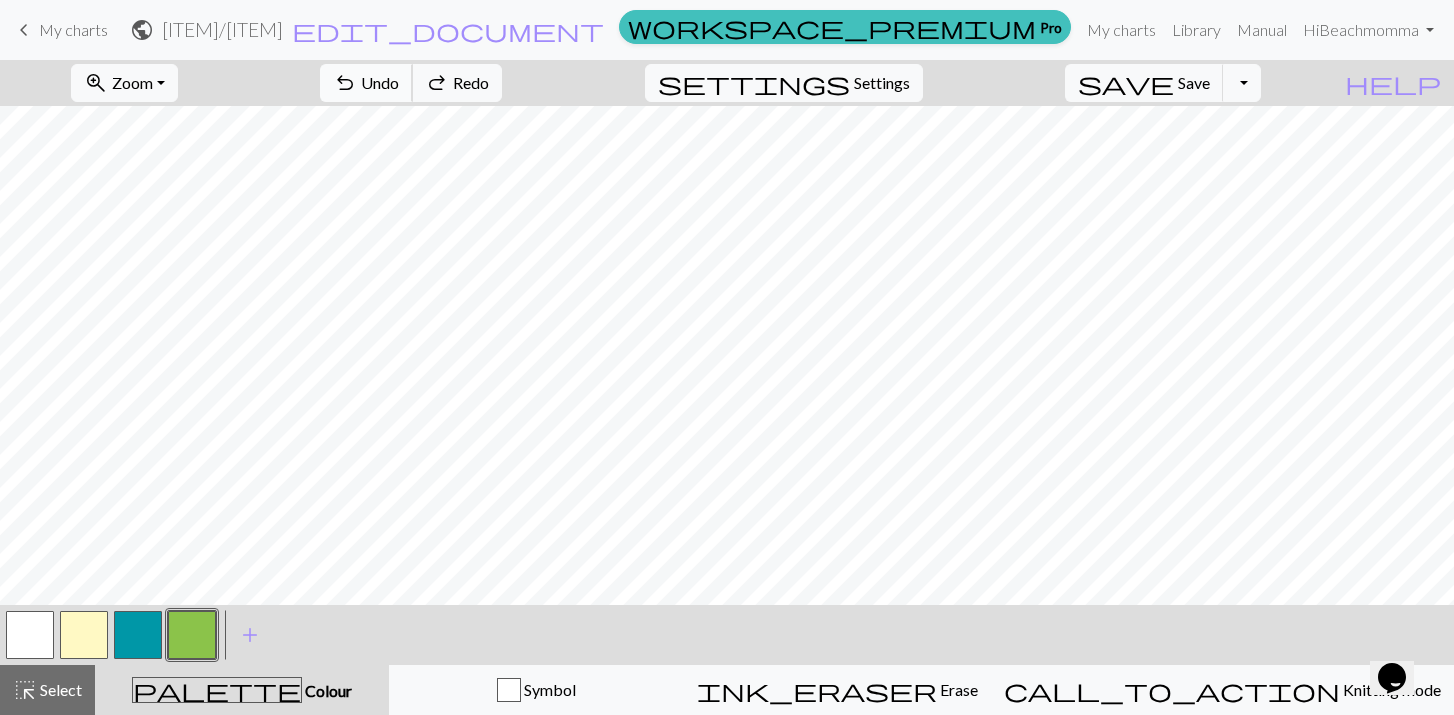 click on "Undo" at bounding box center [380, 82] 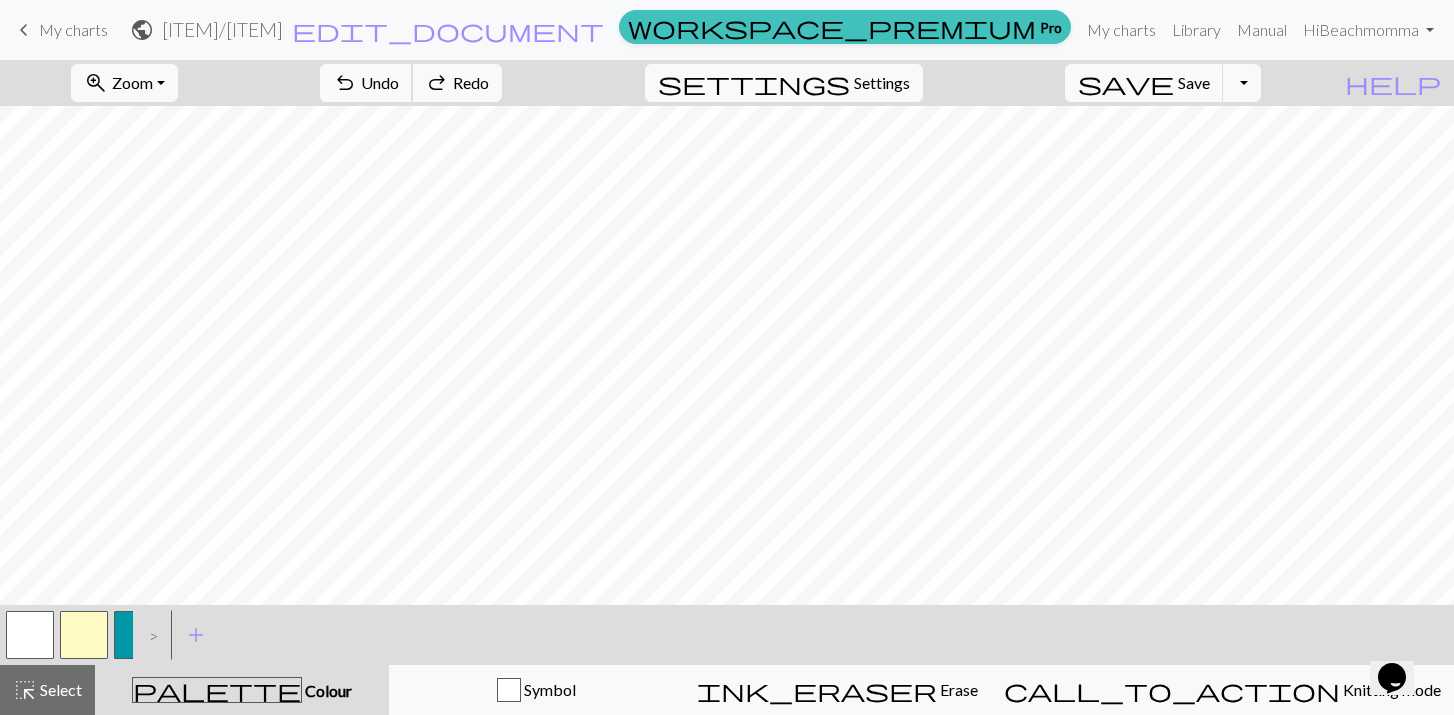 click on "Undo" at bounding box center (380, 82) 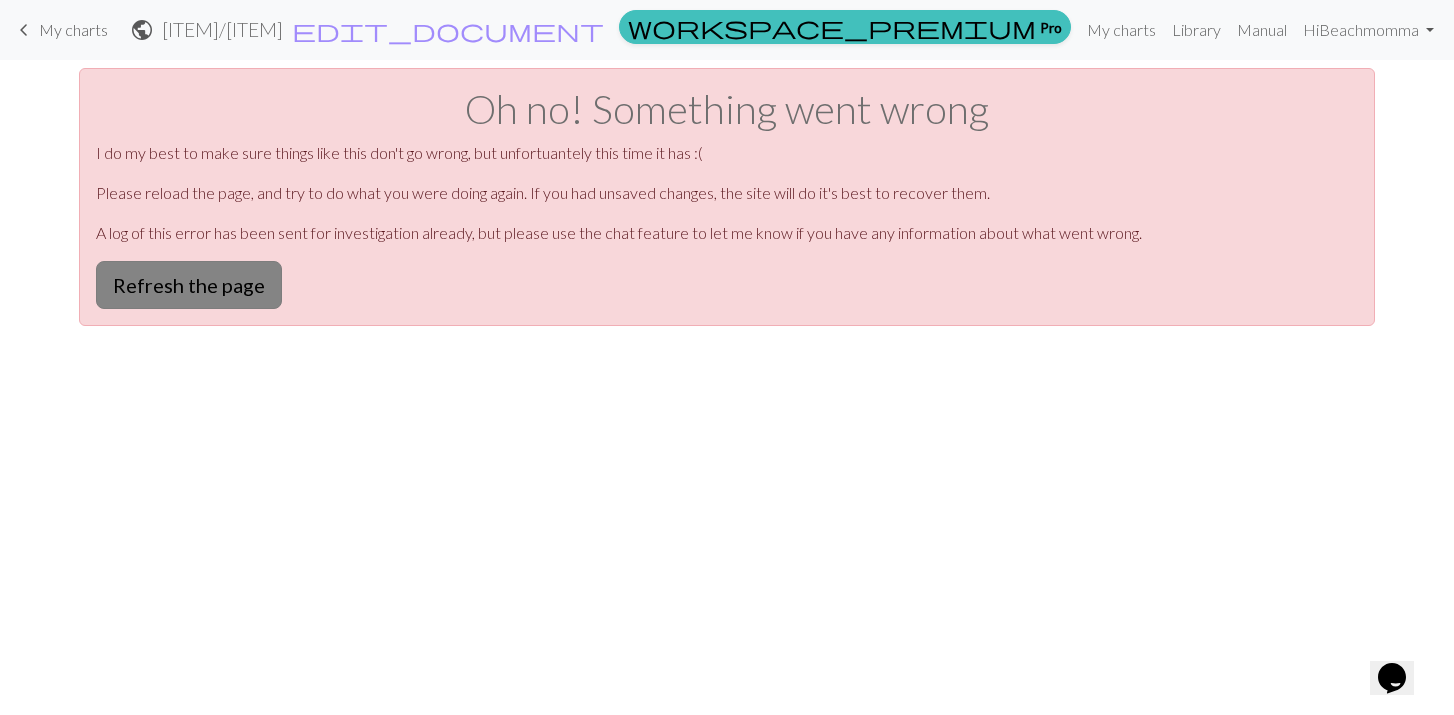 click on "Refresh the page" at bounding box center (189, 285) 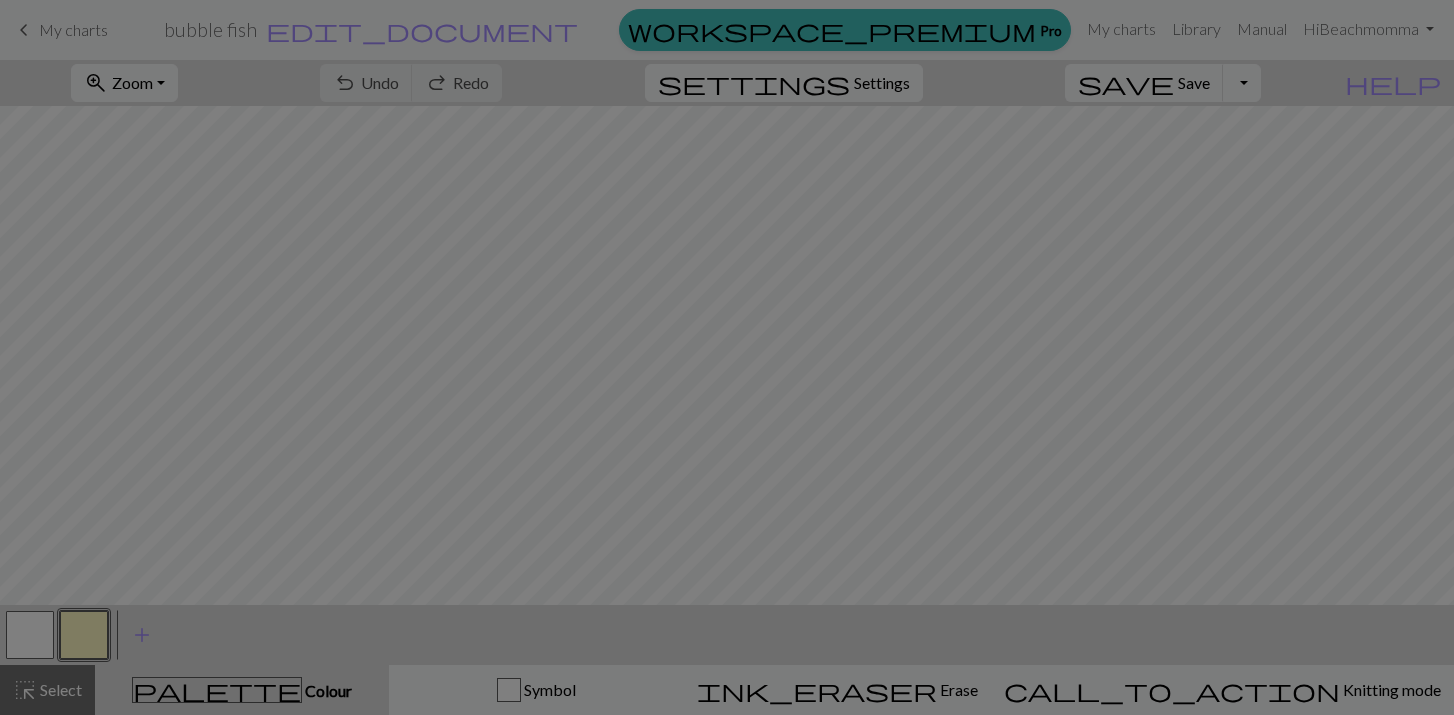 scroll, scrollTop: 0, scrollLeft: 0, axis: both 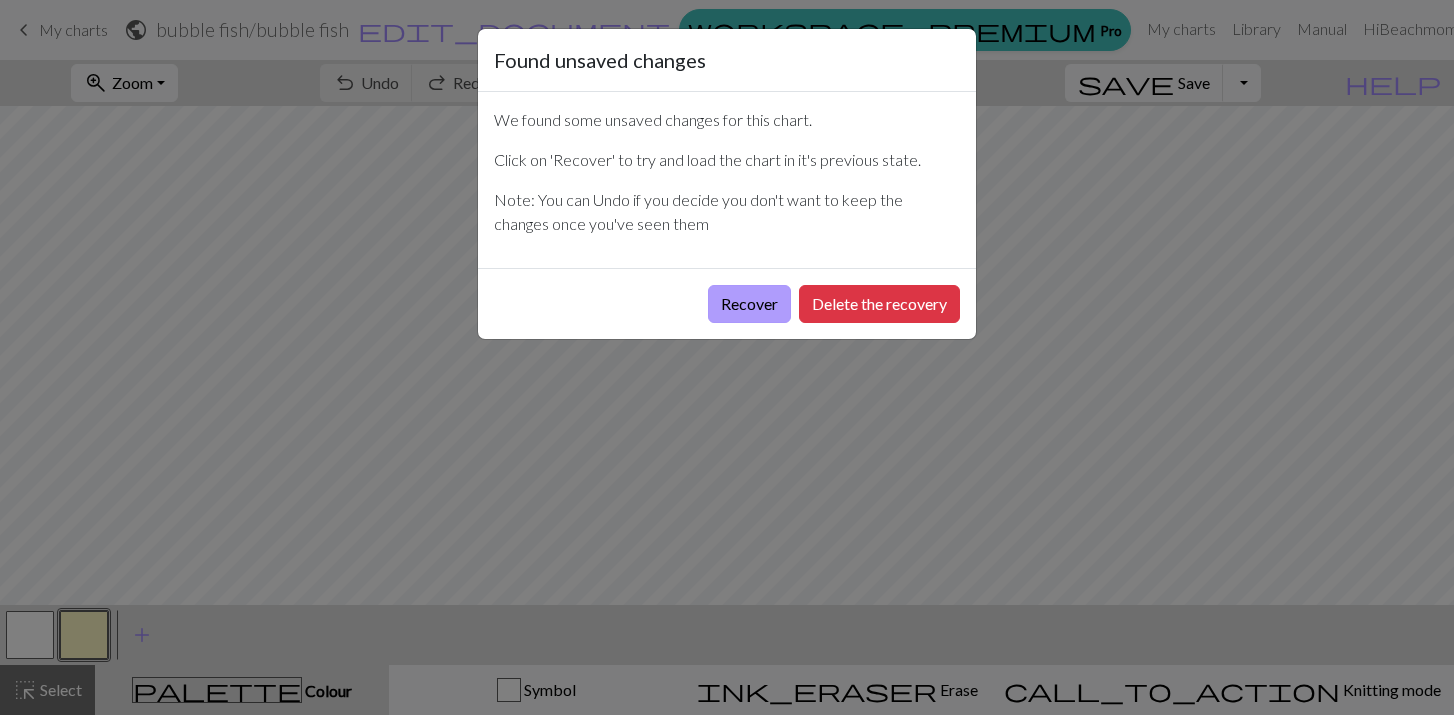 click on "Recover" at bounding box center (749, 304) 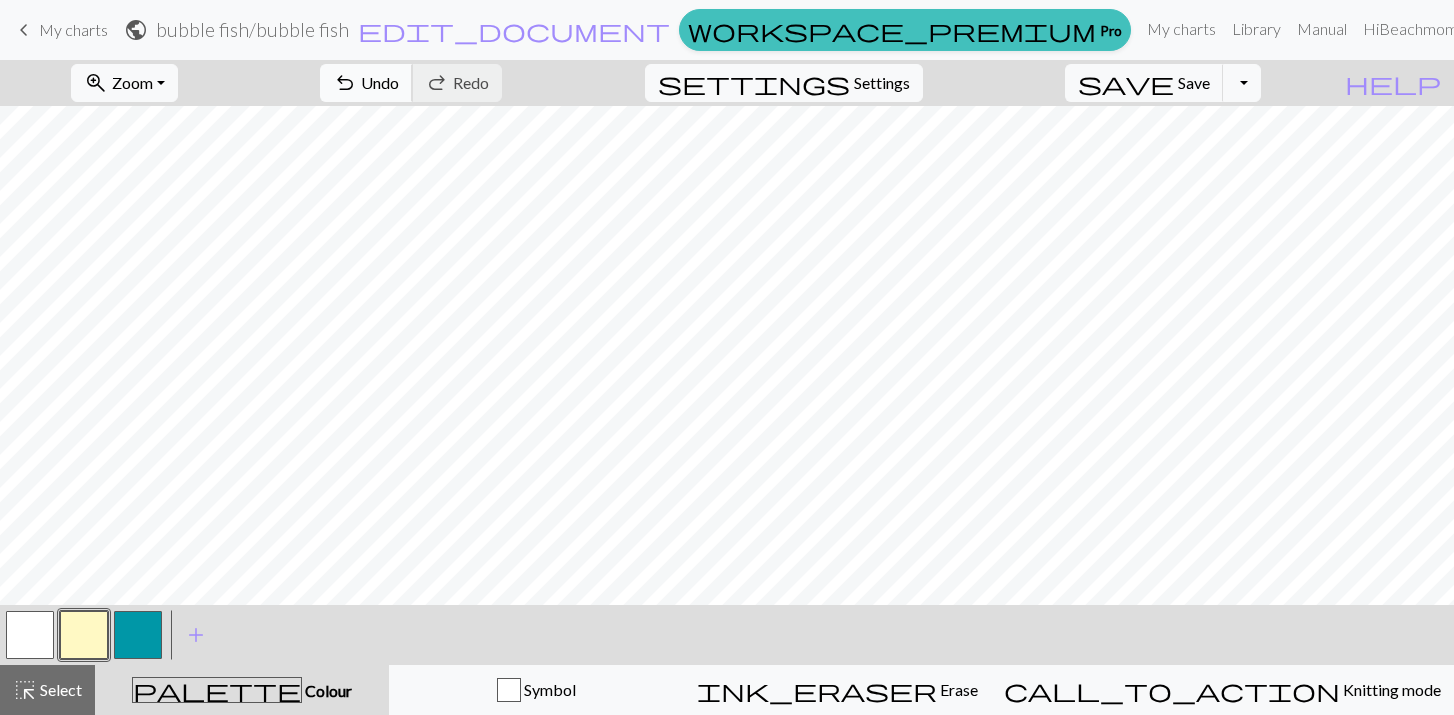 click on "Undo" at bounding box center (380, 82) 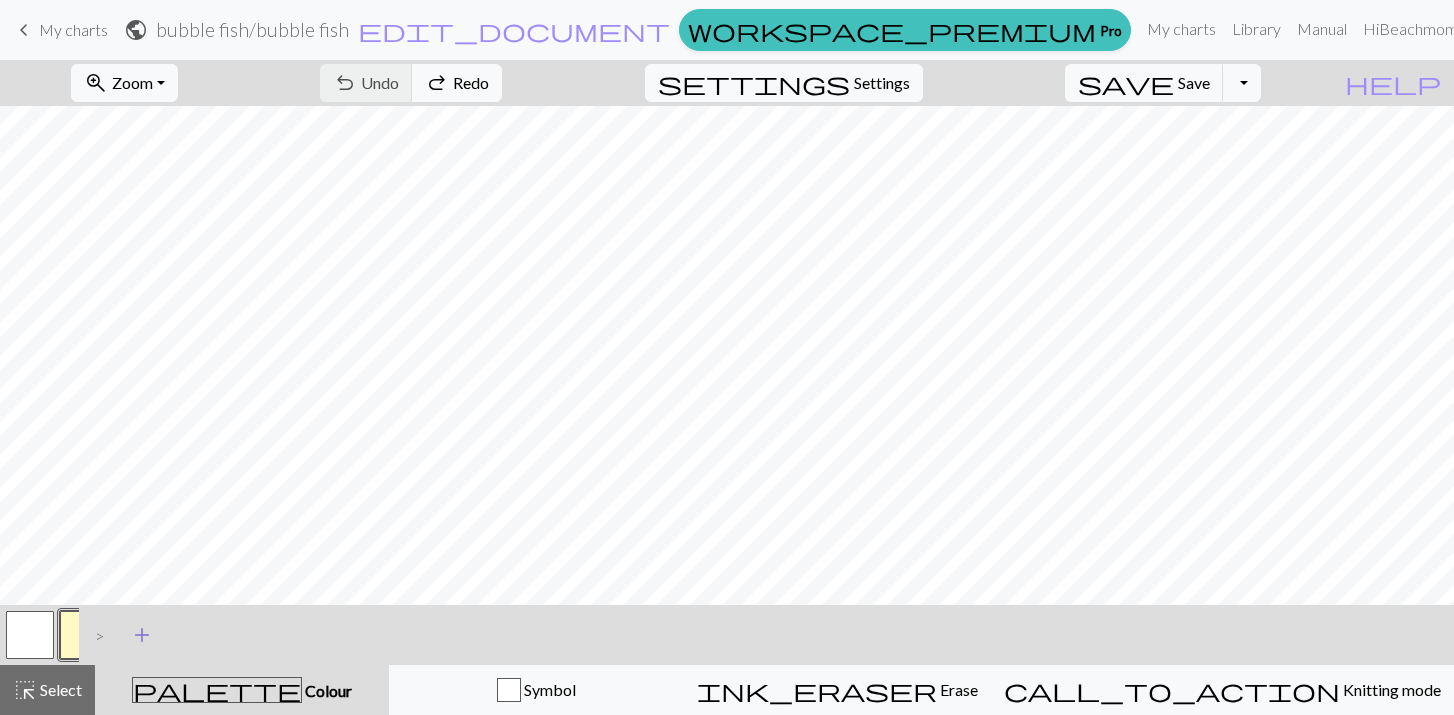 click on "add" at bounding box center (142, 635) 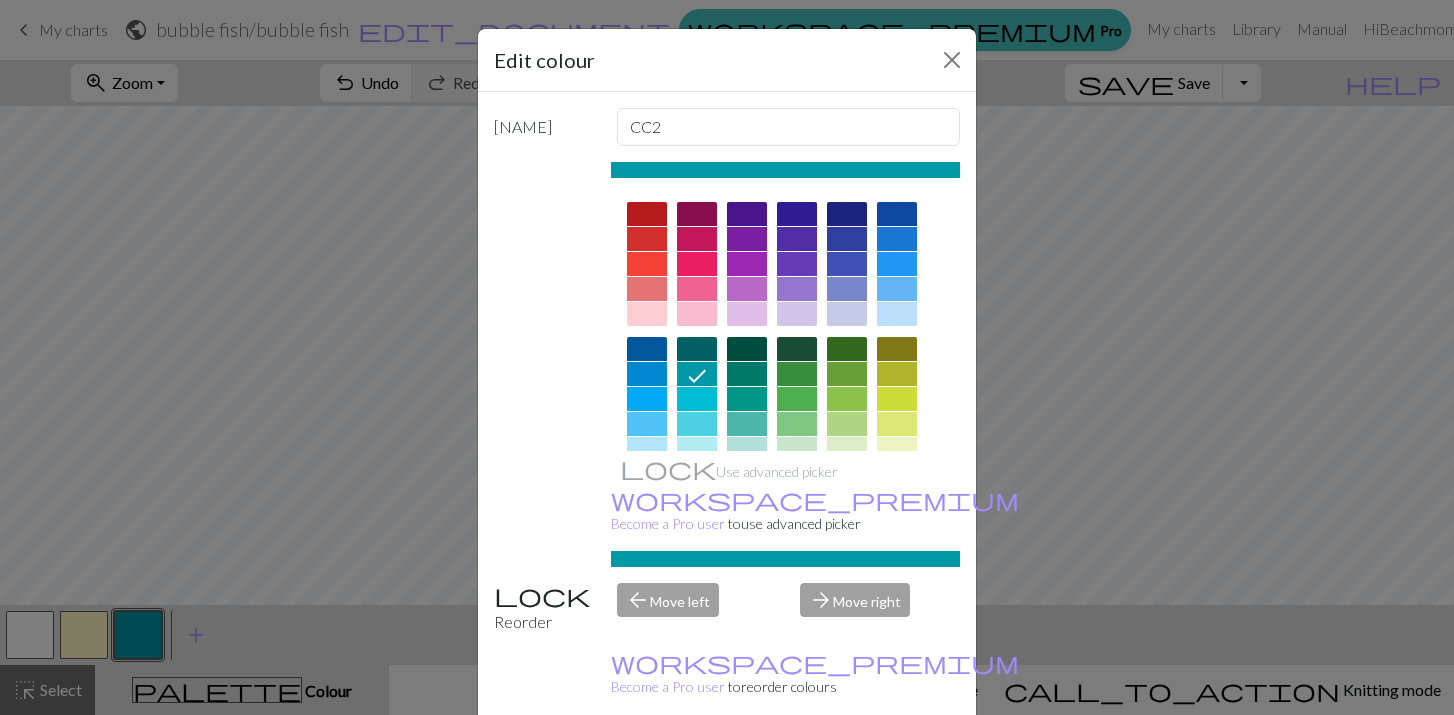 click at bounding box center [697, 399] 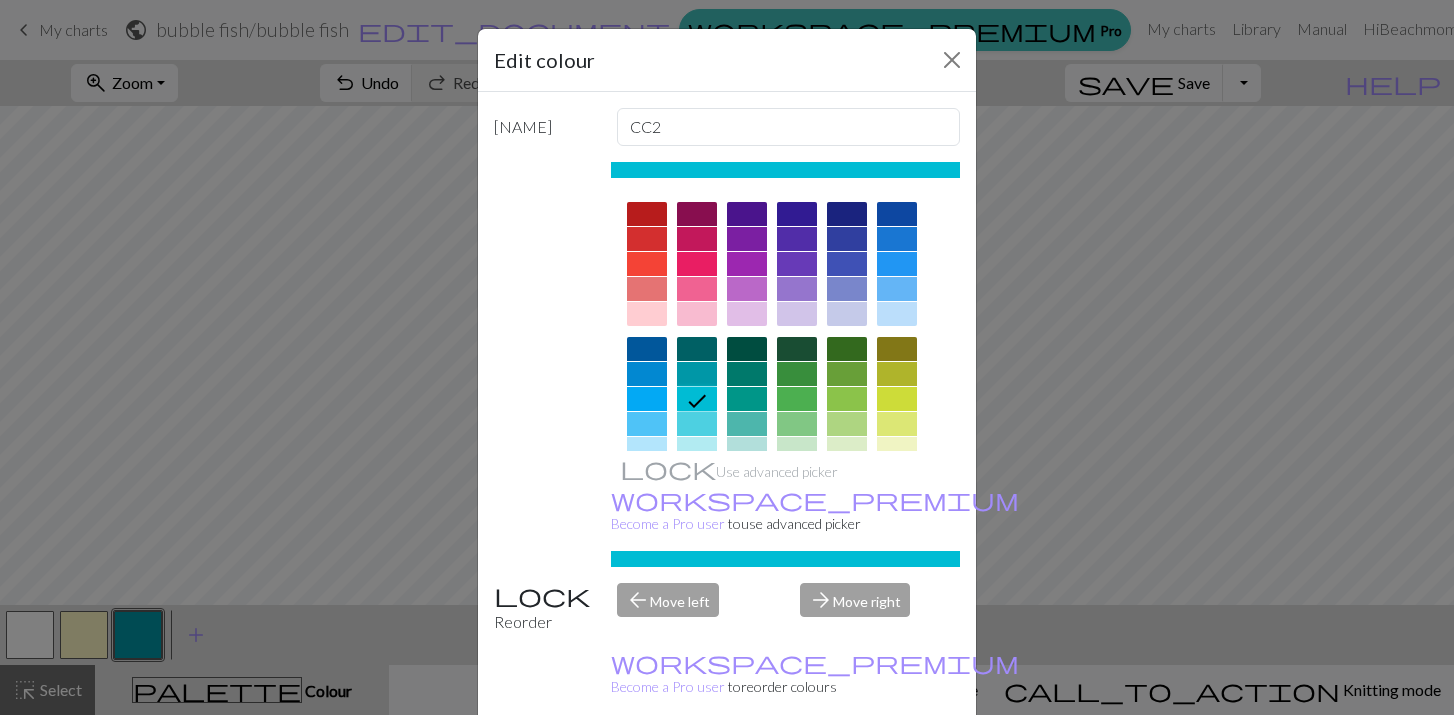 click on "Done" at bounding box center (847, 766) 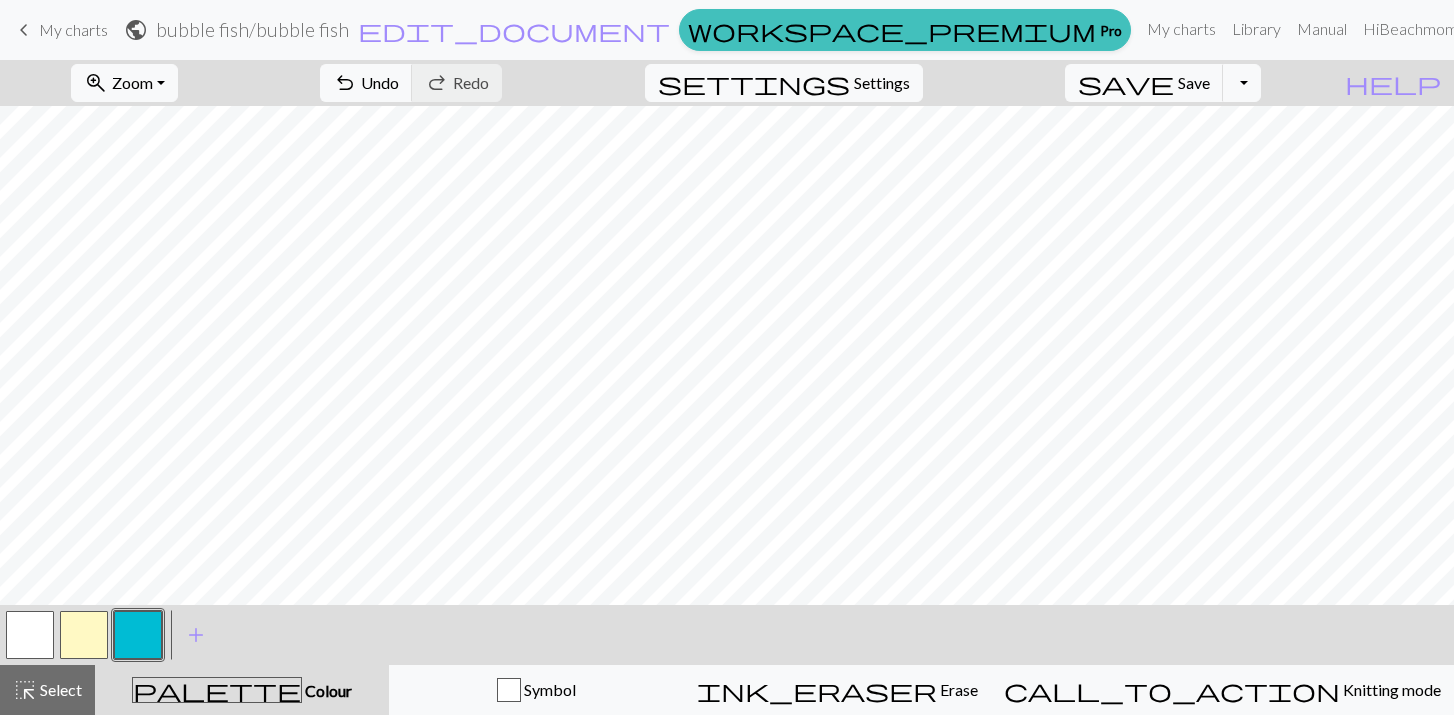 click at bounding box center (138, 635) 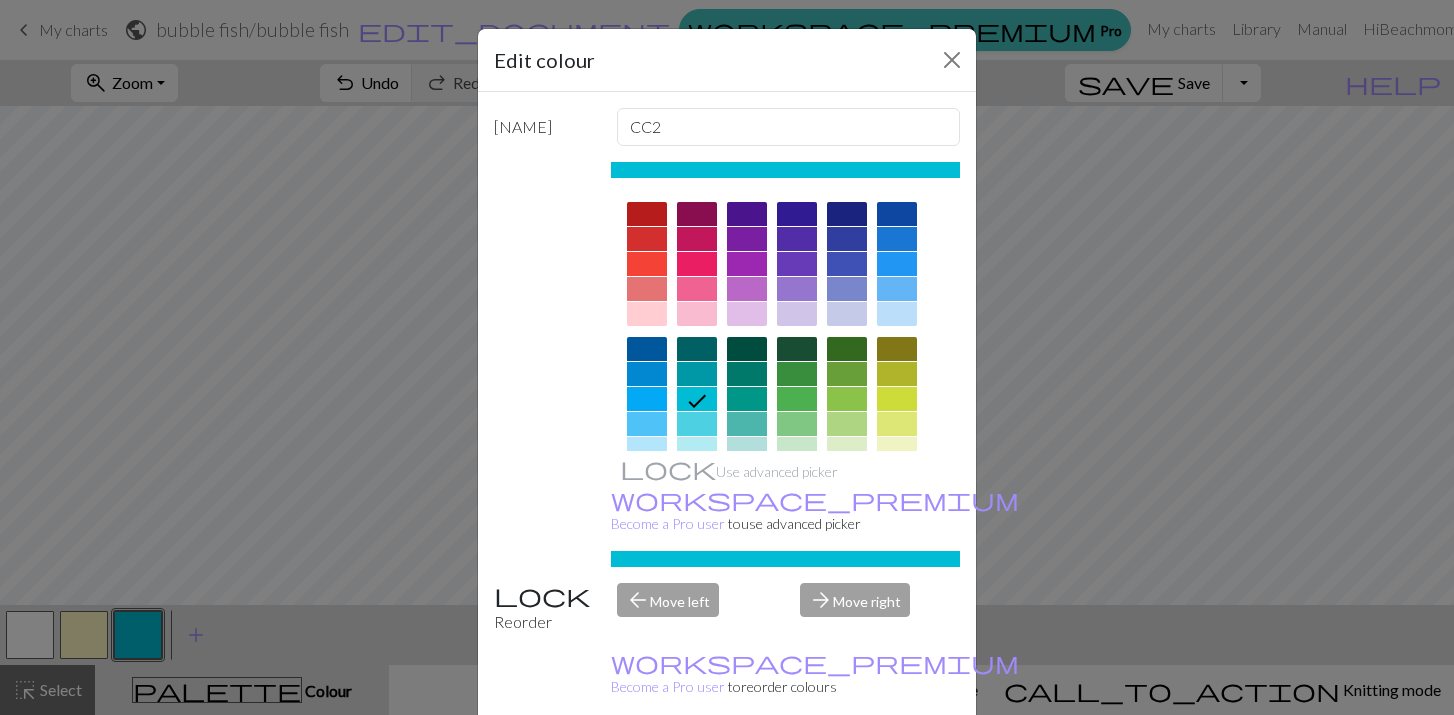 click on "Edit colour Name CC2 Use advanced picker workspace_premium Become a Pro user   to  use advanced picker Reorder arrow_back Move left arrow_forward Move right workspace_premium Become a Pro user   to  reorder colours Delete Done Cancel" at bounding box center (727, 357) 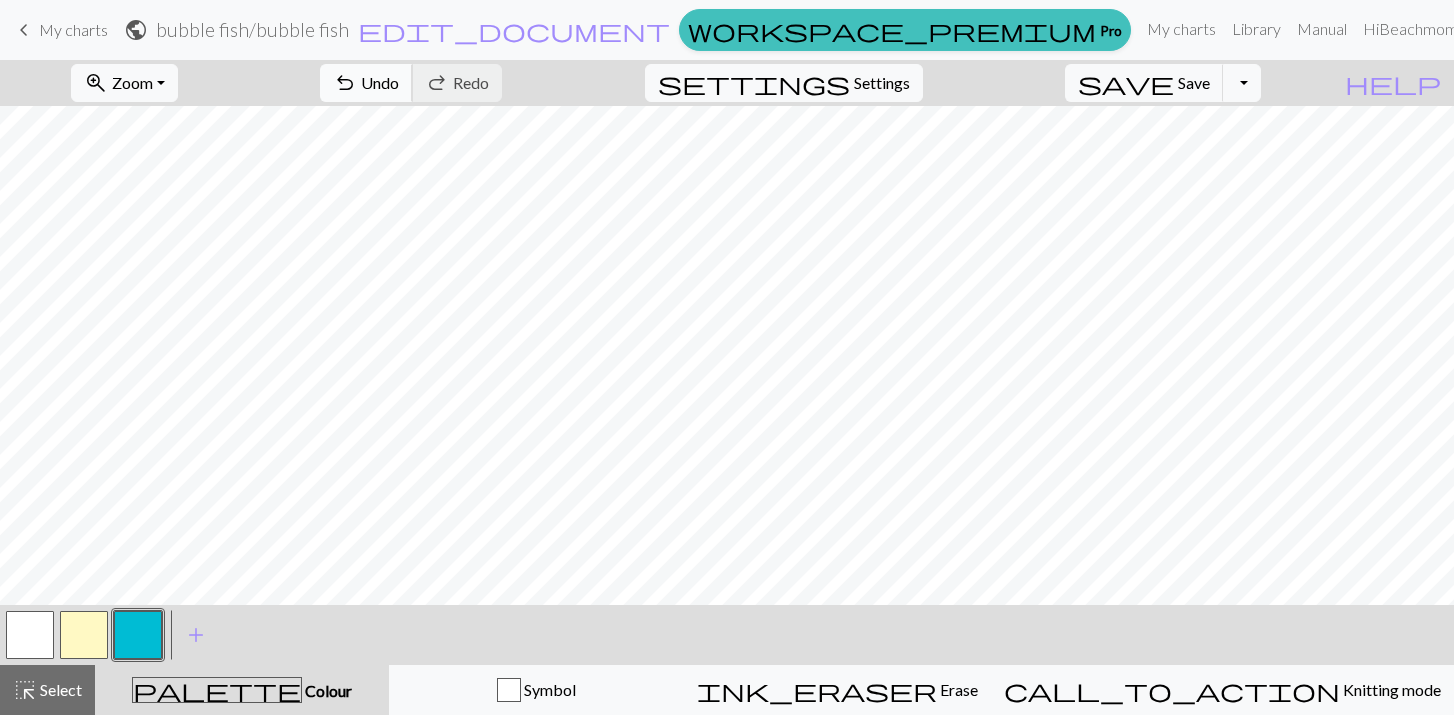 click on "Undo" at bounding box center [380, 82] 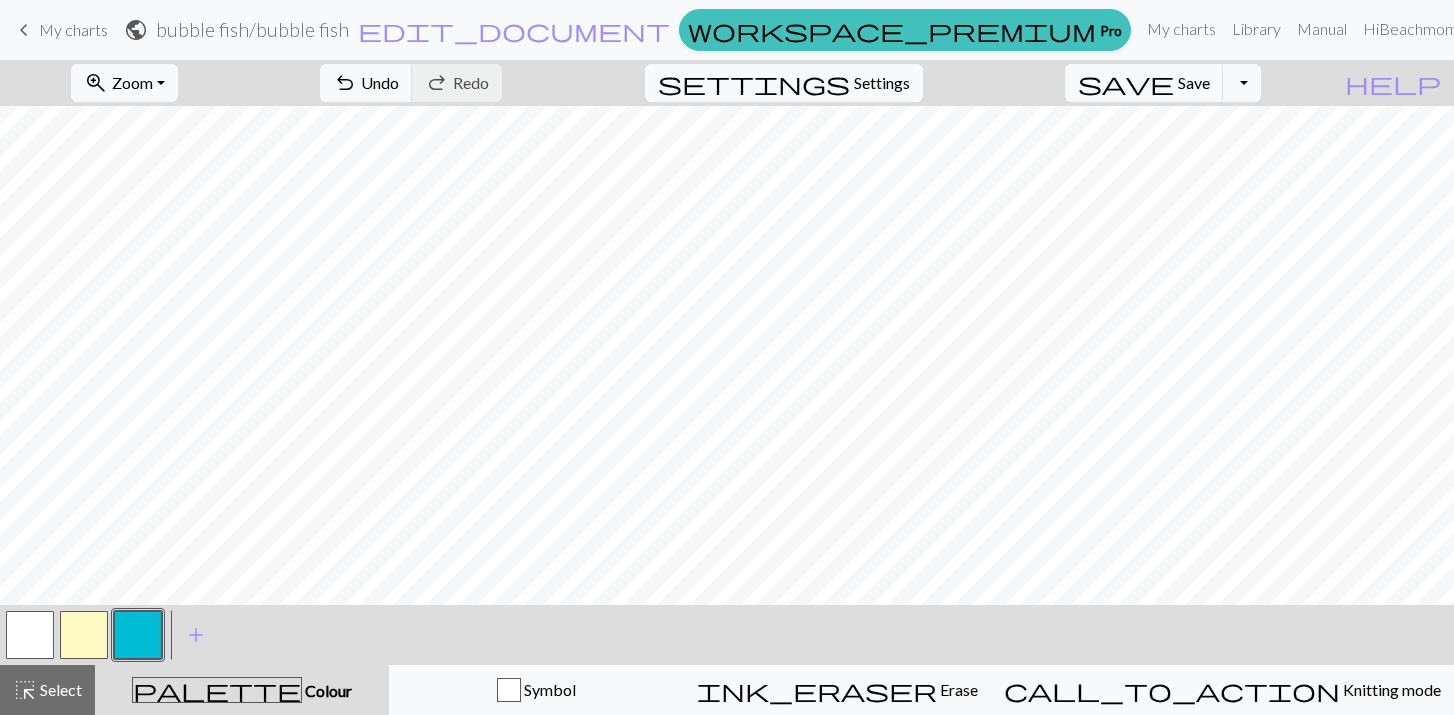 click at bounding box center [84, 635] 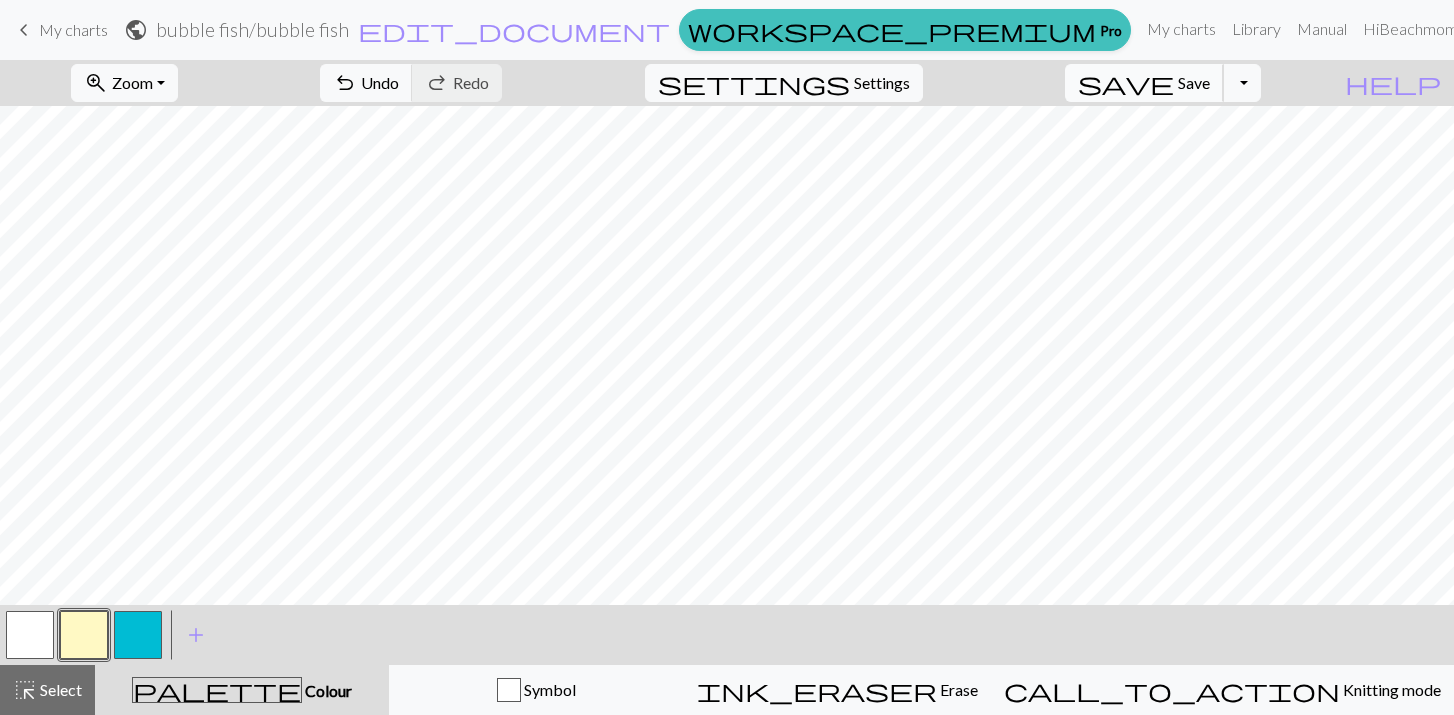 click on "Save" at bounding box center (1194, 82) 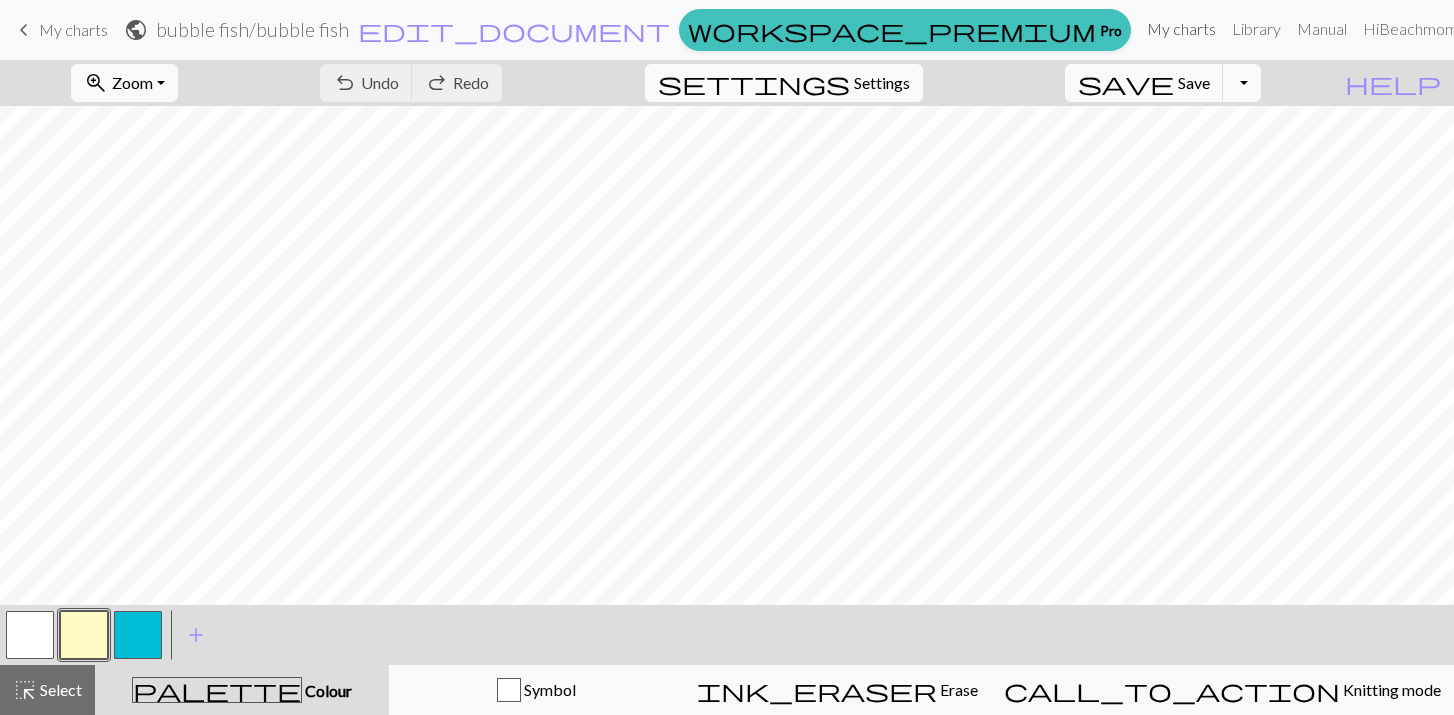 click on "My charts" at bounding box center (1181, 29) 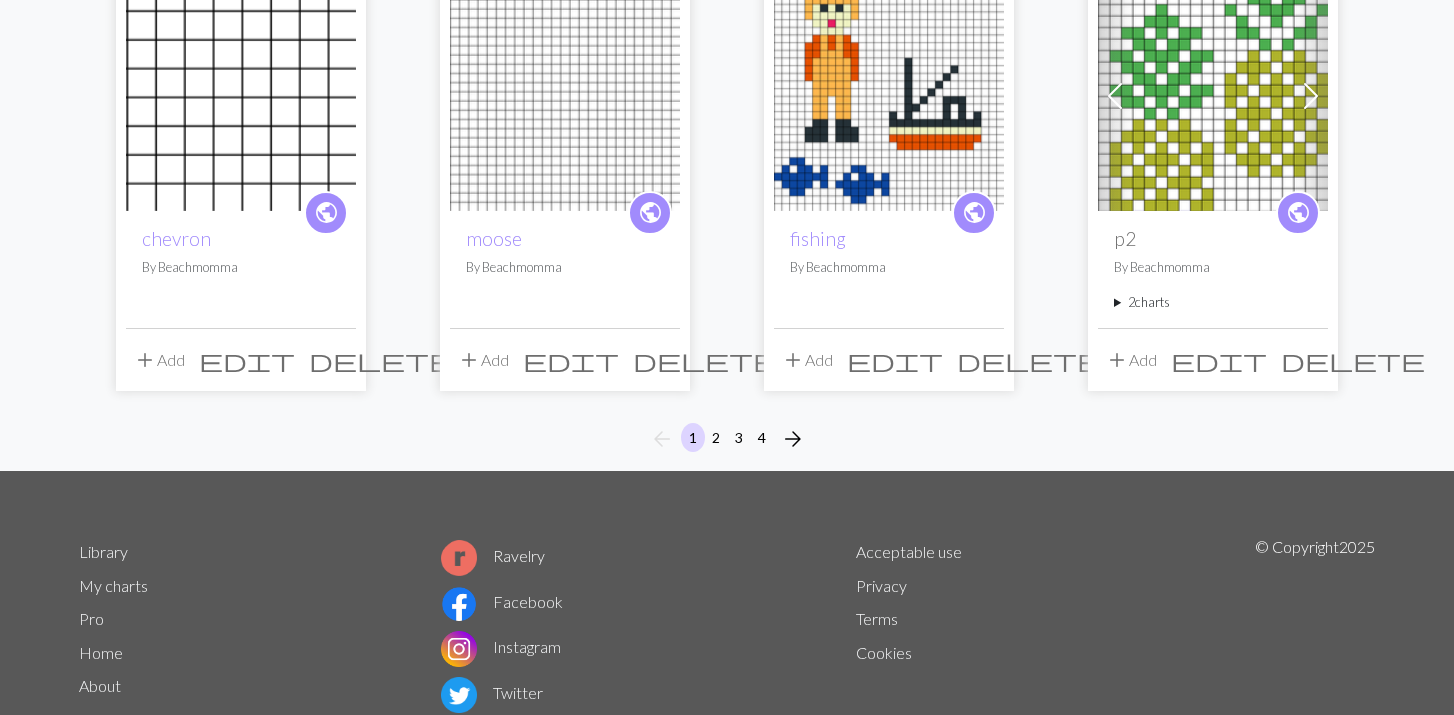 scroll, scrollTop: 1636, scrollLeft: 0, axis: vertical 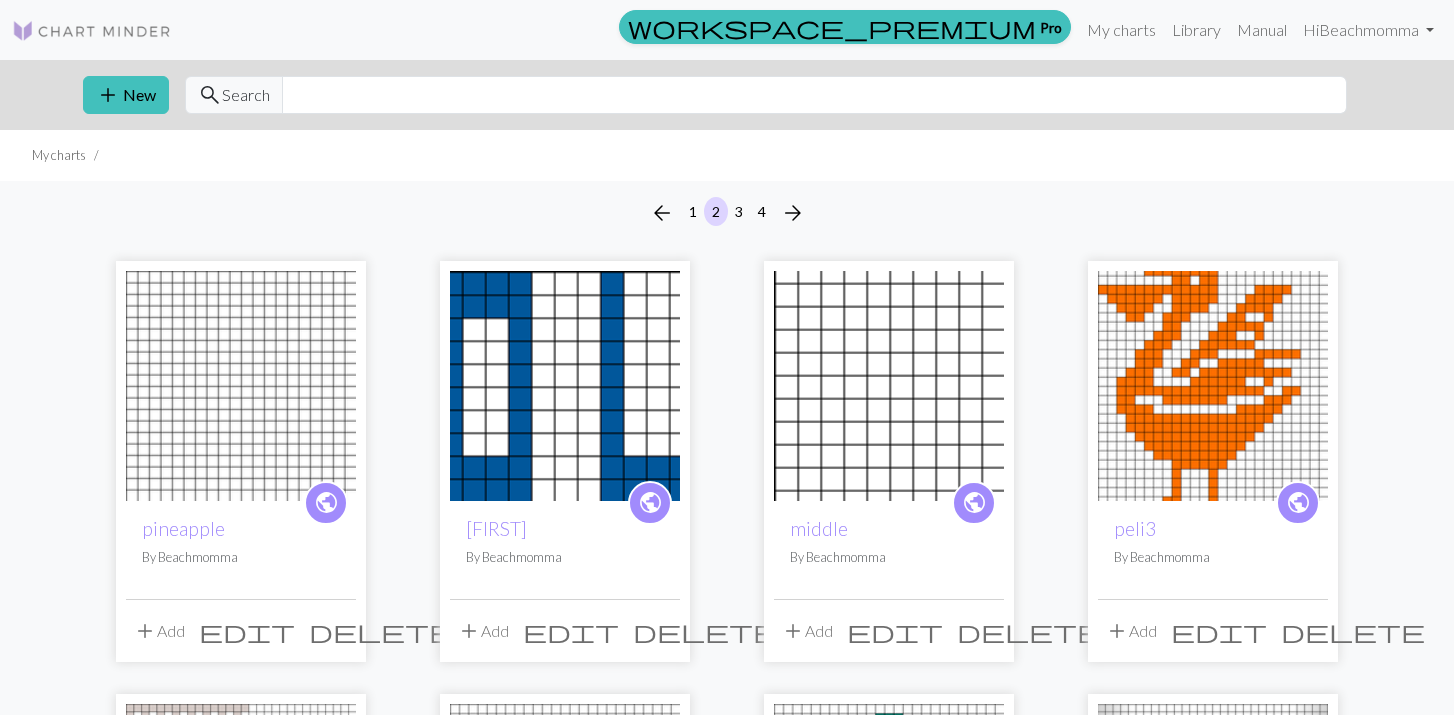 click on "1" at bounding box center [693, 211] 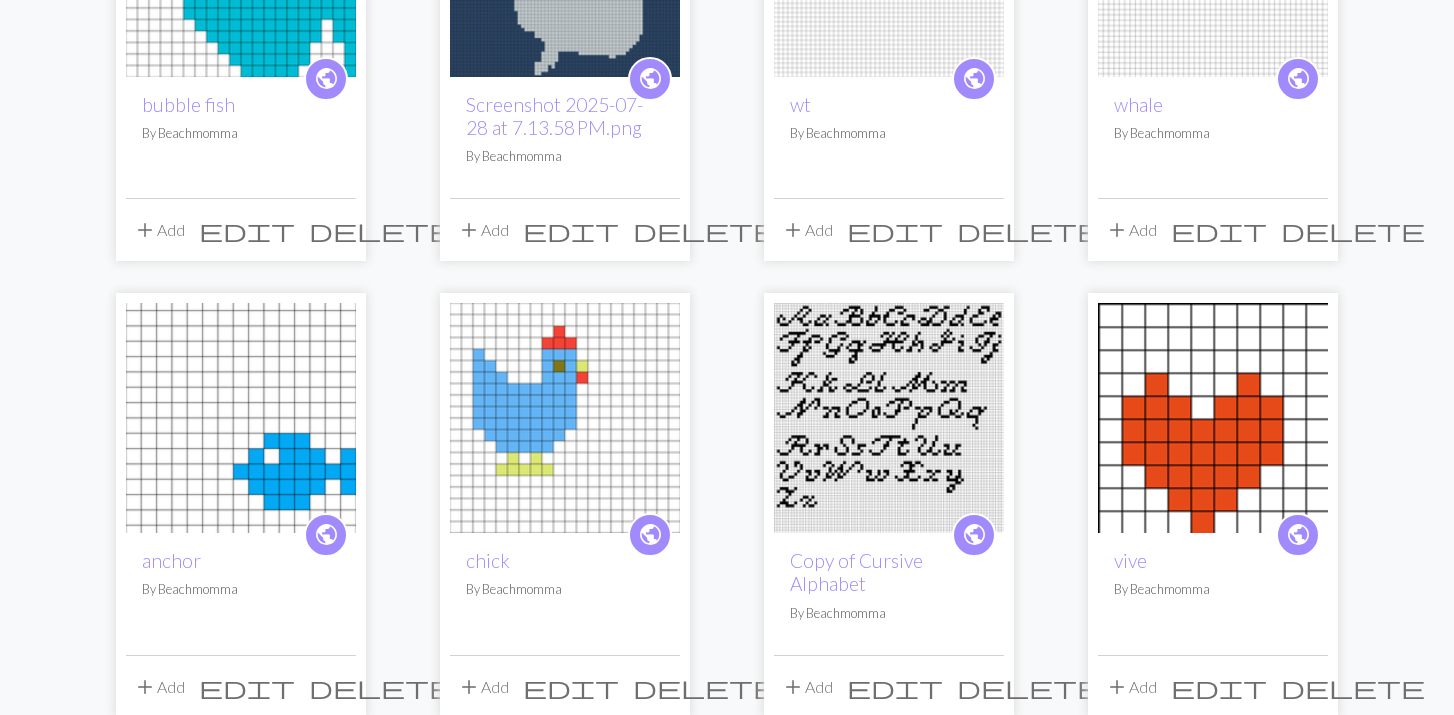 scroll, scrollTop: 425, scrollLeft: 0, axis: vertical 